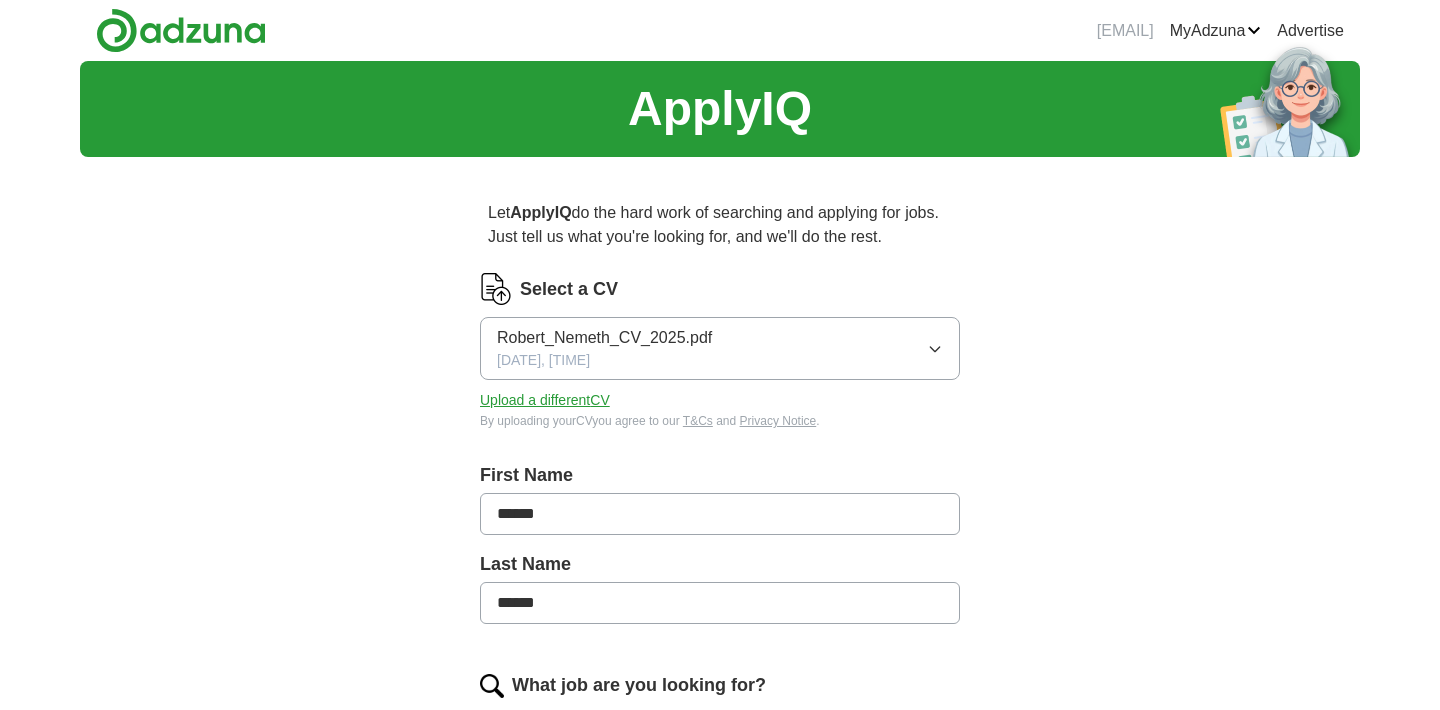 scroll, scrollTop: 0, scrollLeft: 0, axis: both 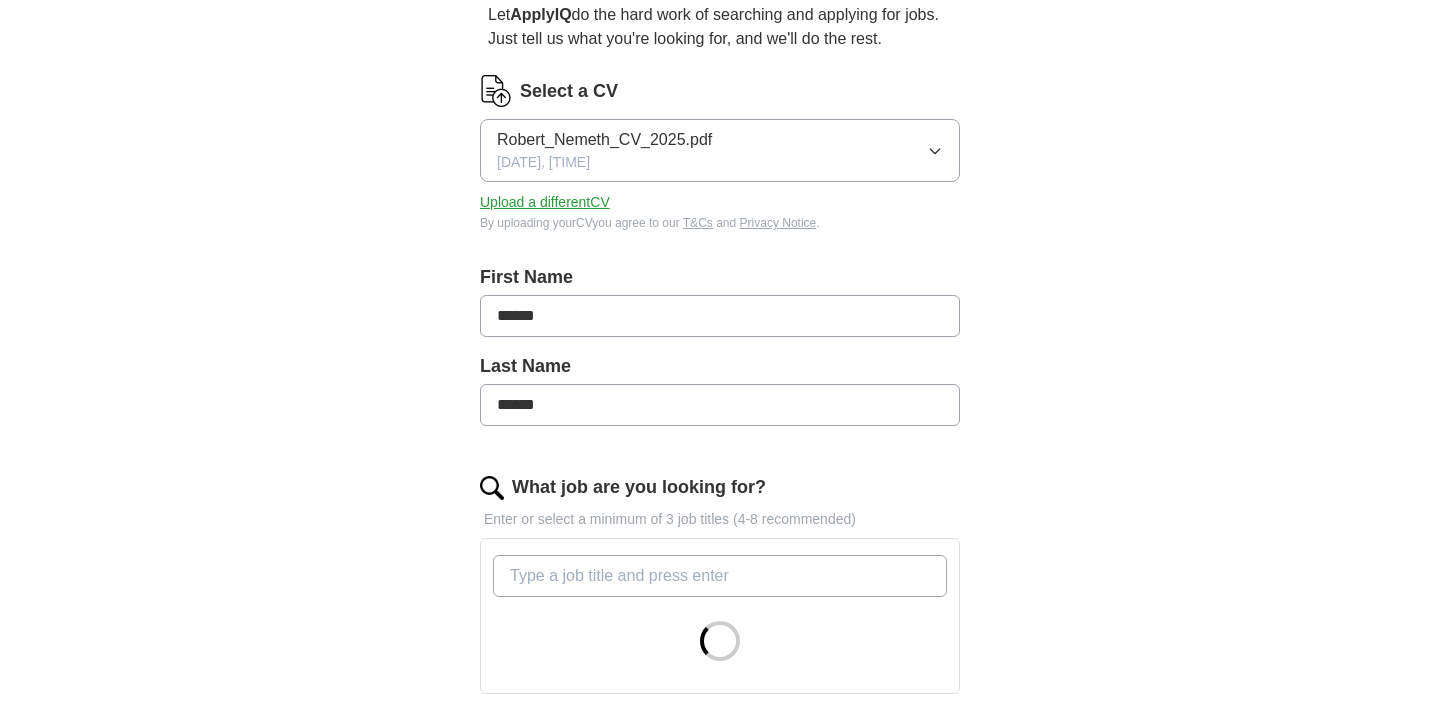 click on "******" at bounding box center [720, 316] 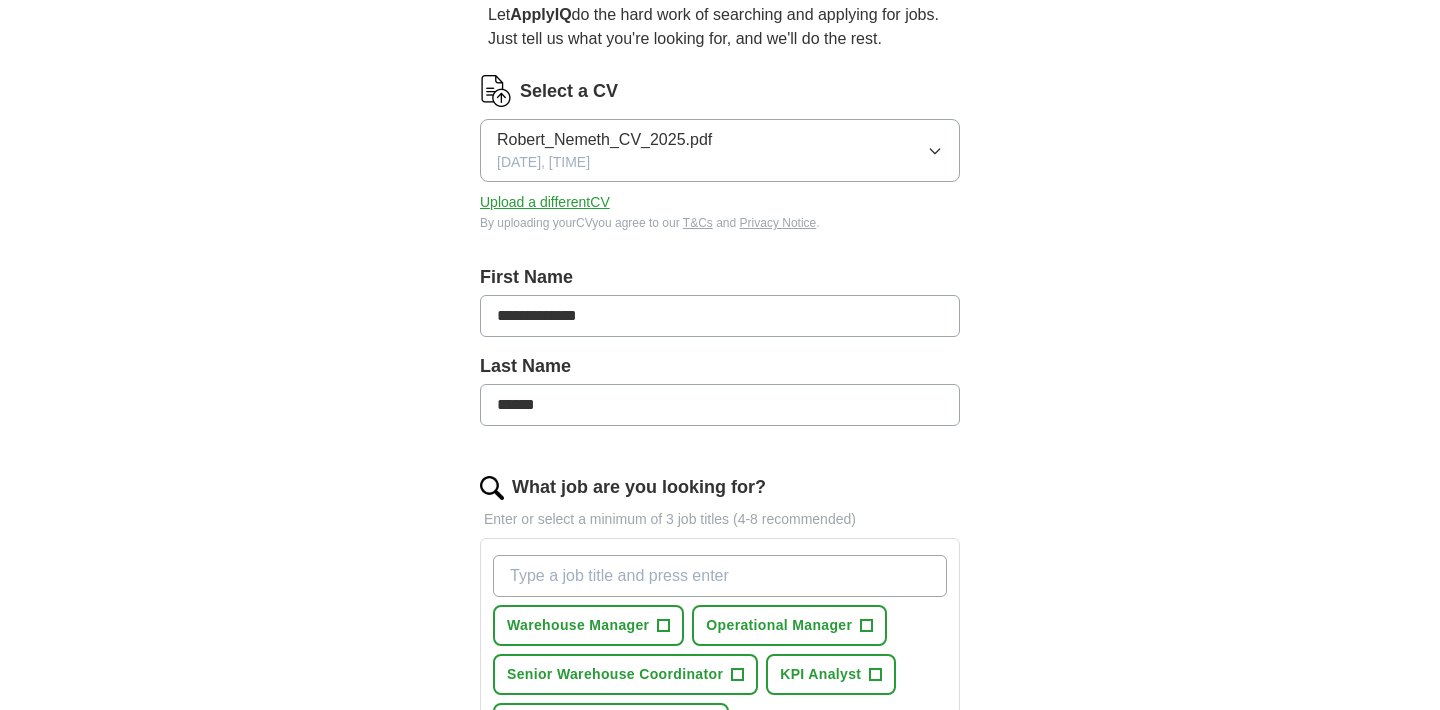 type on "**********" 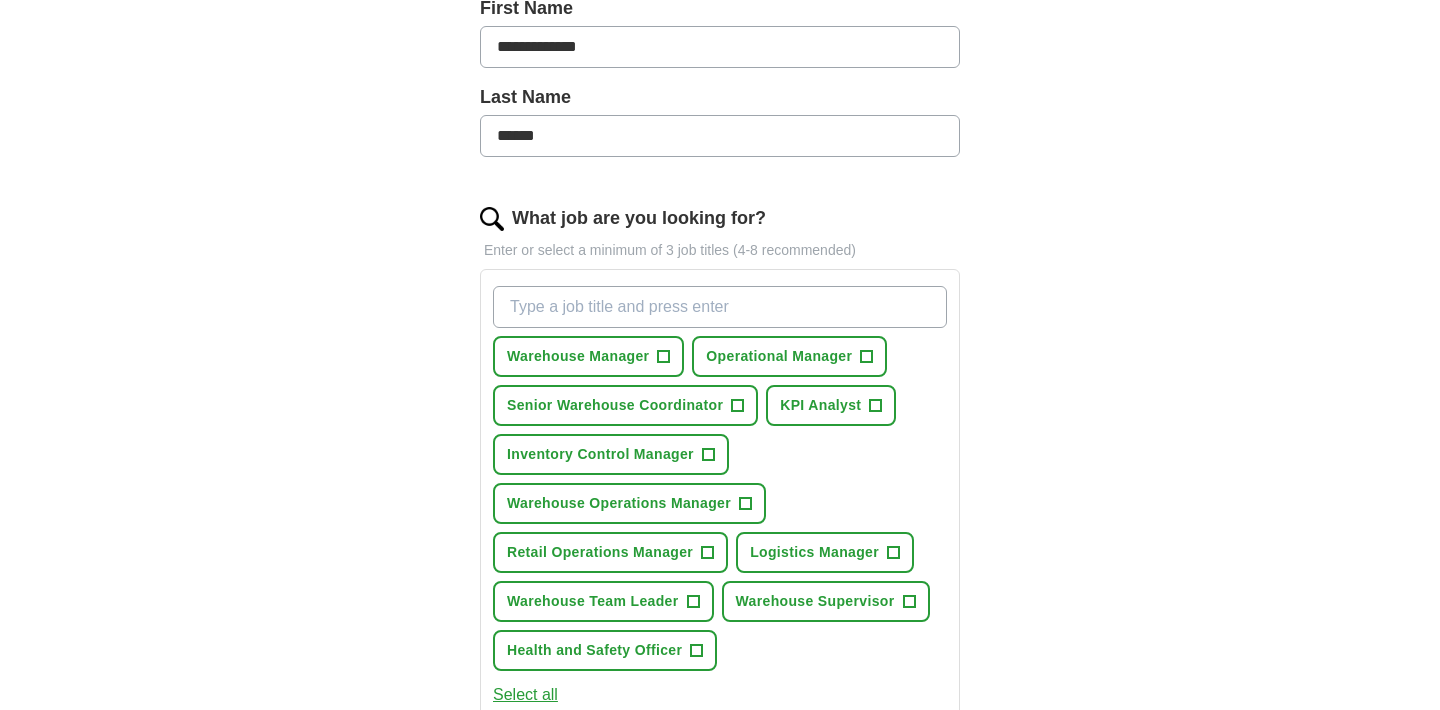 scroll, scrollTop: 475, scrollLeft: 0, axis: vertical 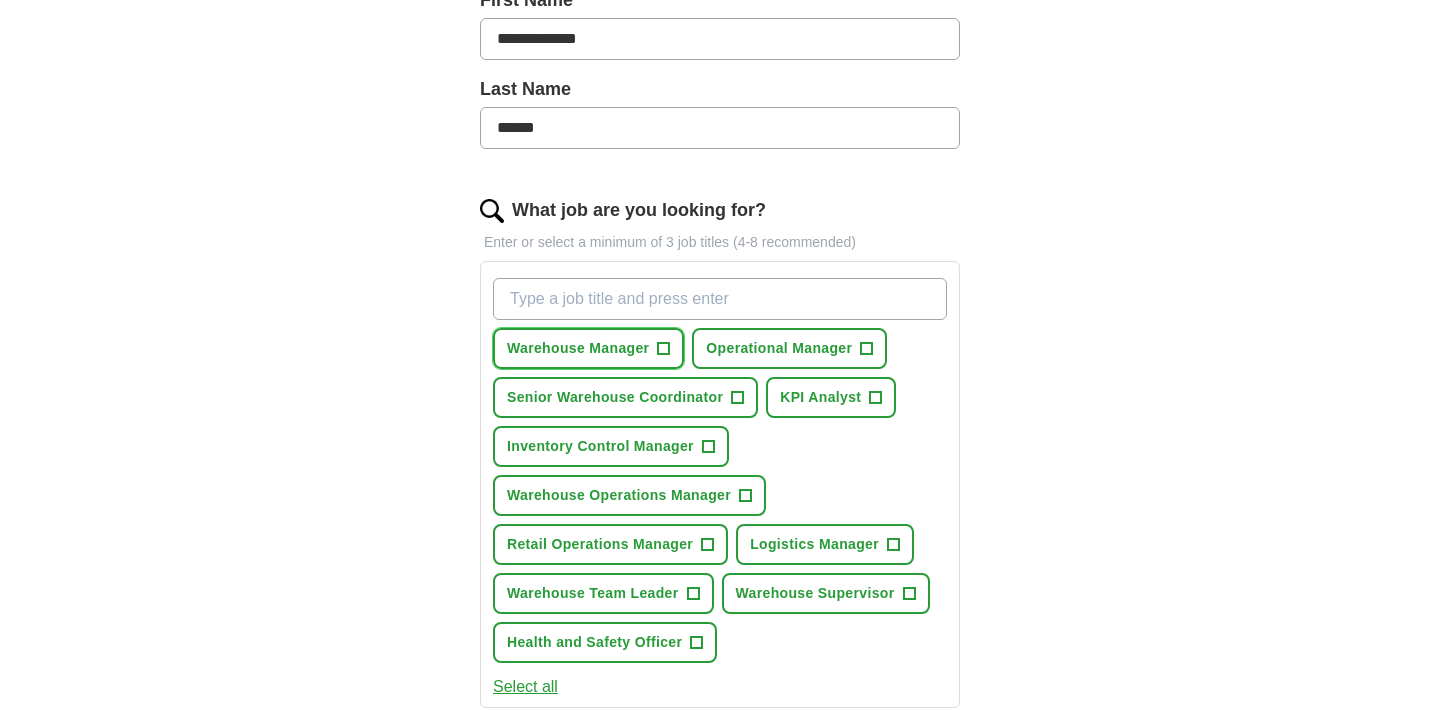 click on "+" at bounding box center [664, 349] 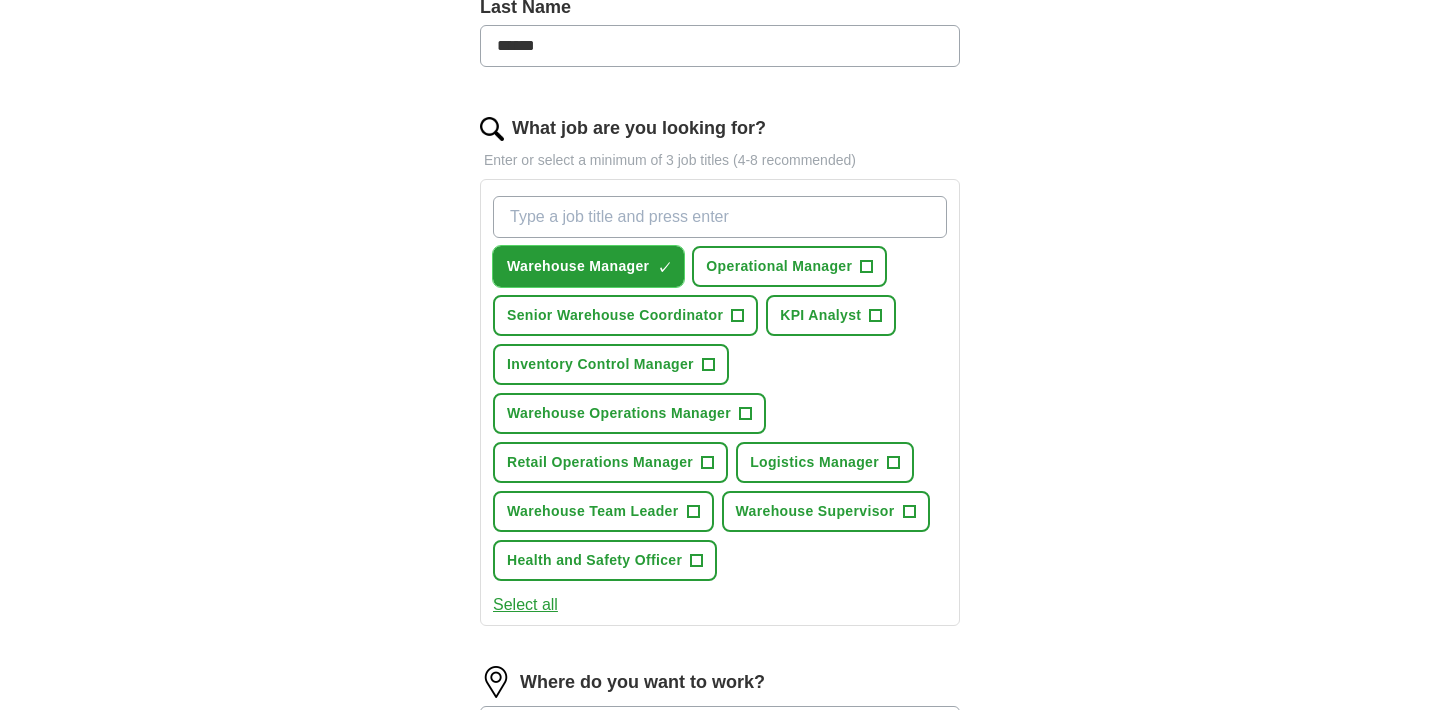 scroll, scrollTop: 563, scrollLeft: 0, axis: vertical 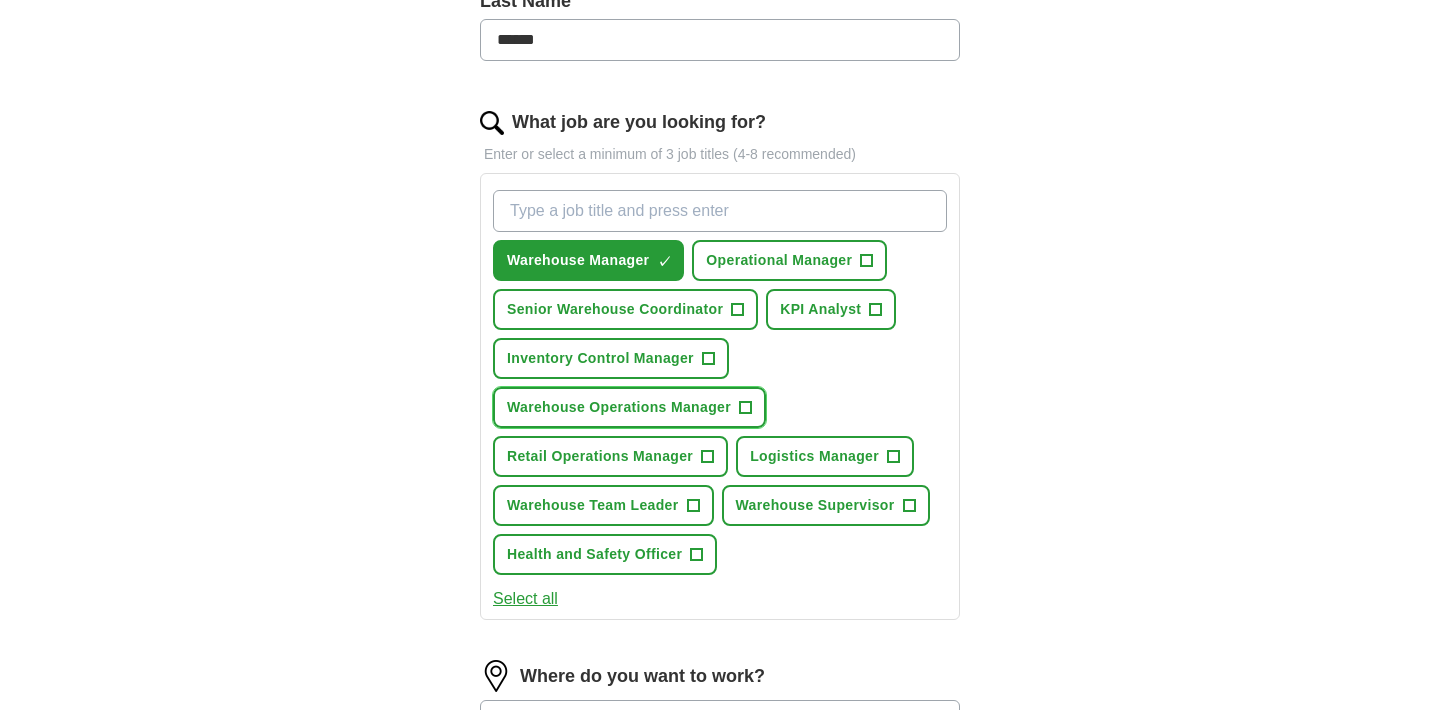 click on "+" at bounding box center [745, 408] 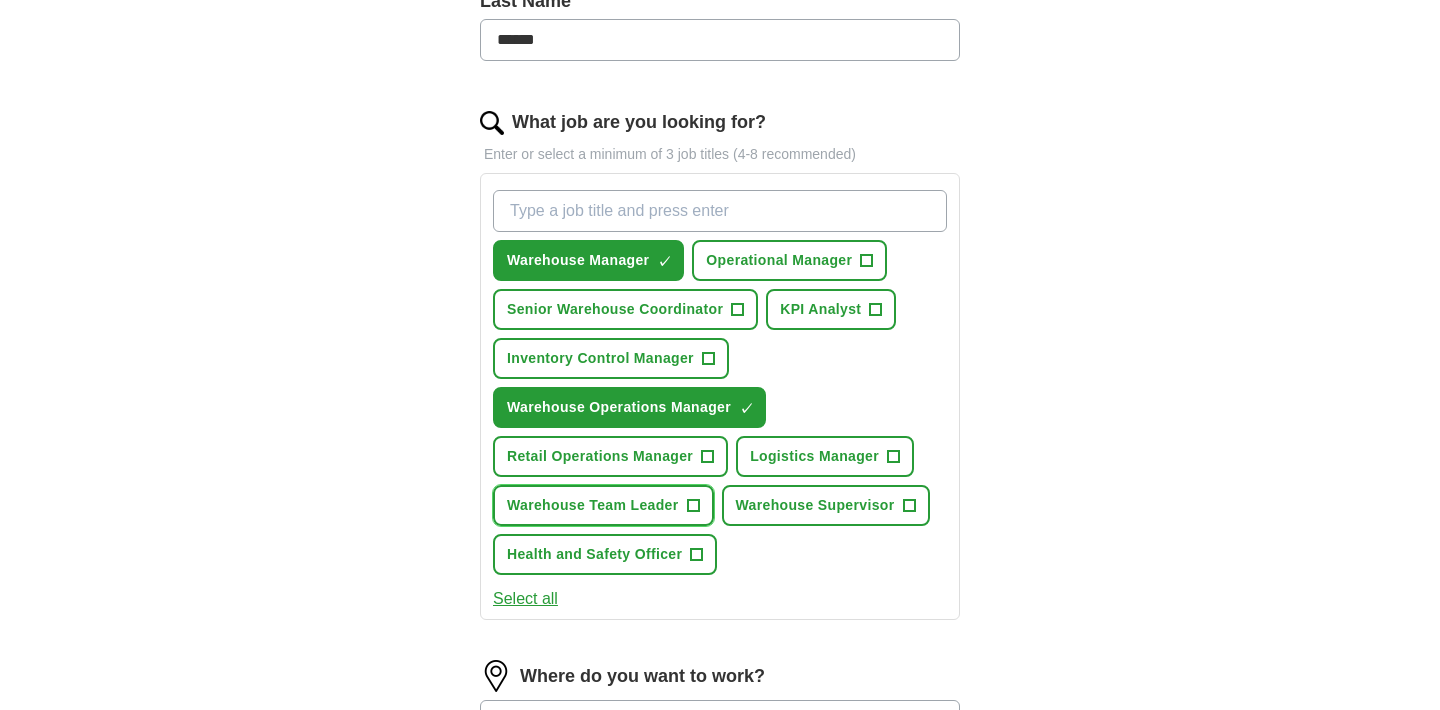click on "+" at bounding box center (693, 506) 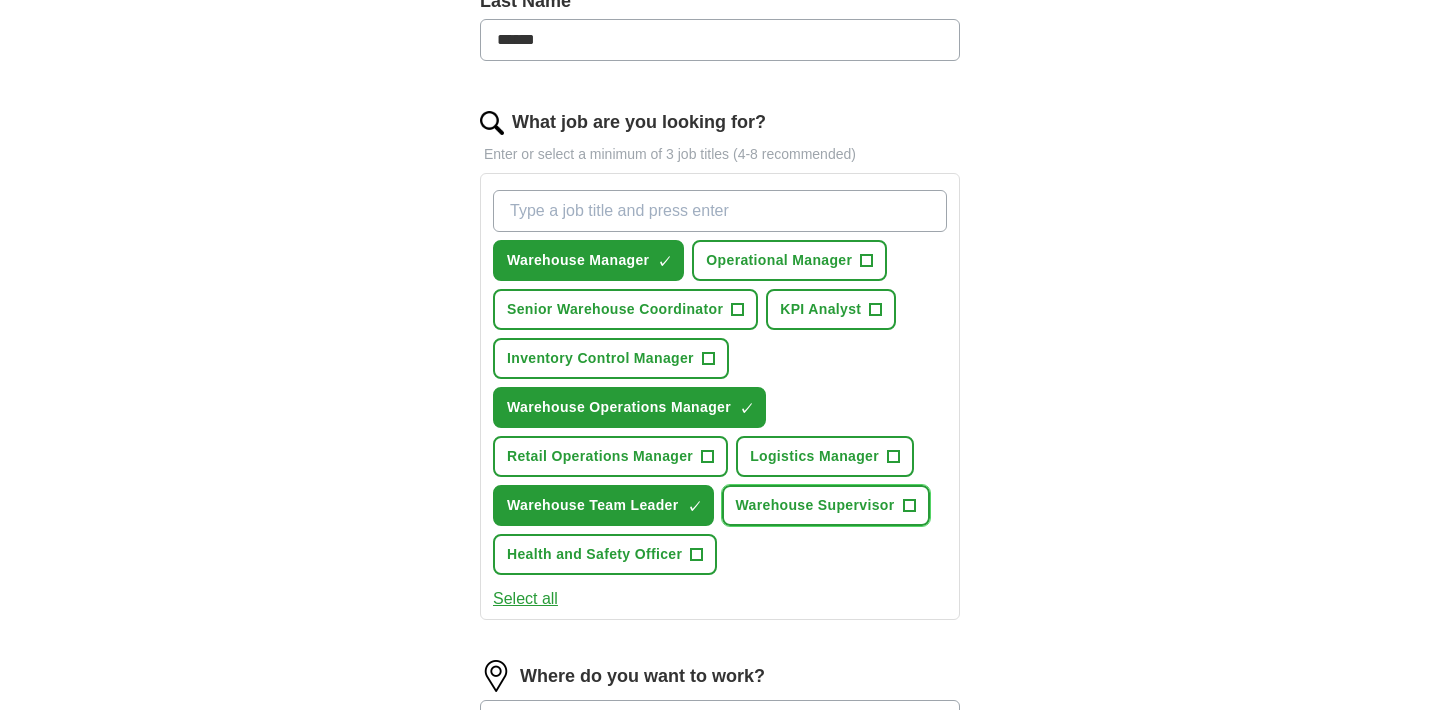 click on "+" at bounding box center [909, 506] 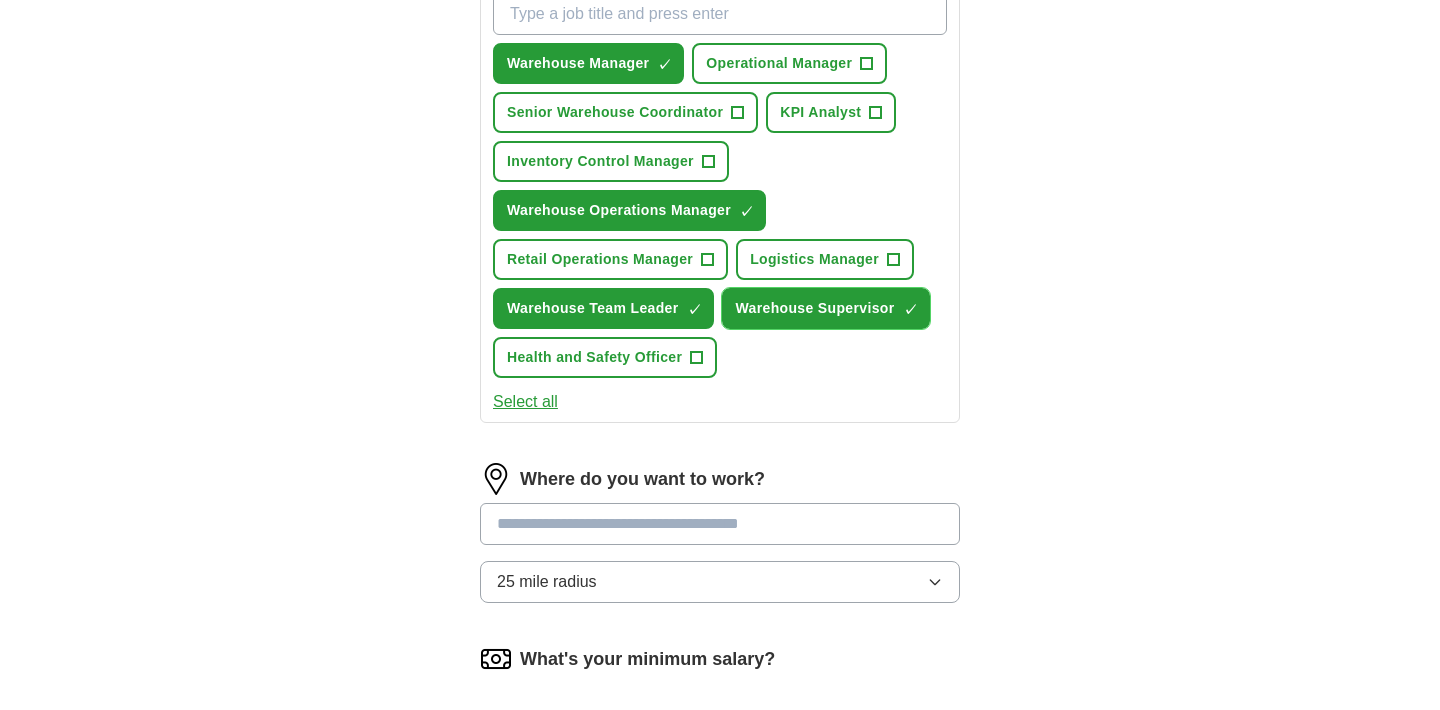 scroll, scrollTop: 761, scrollLeft: 0, axis: vertical 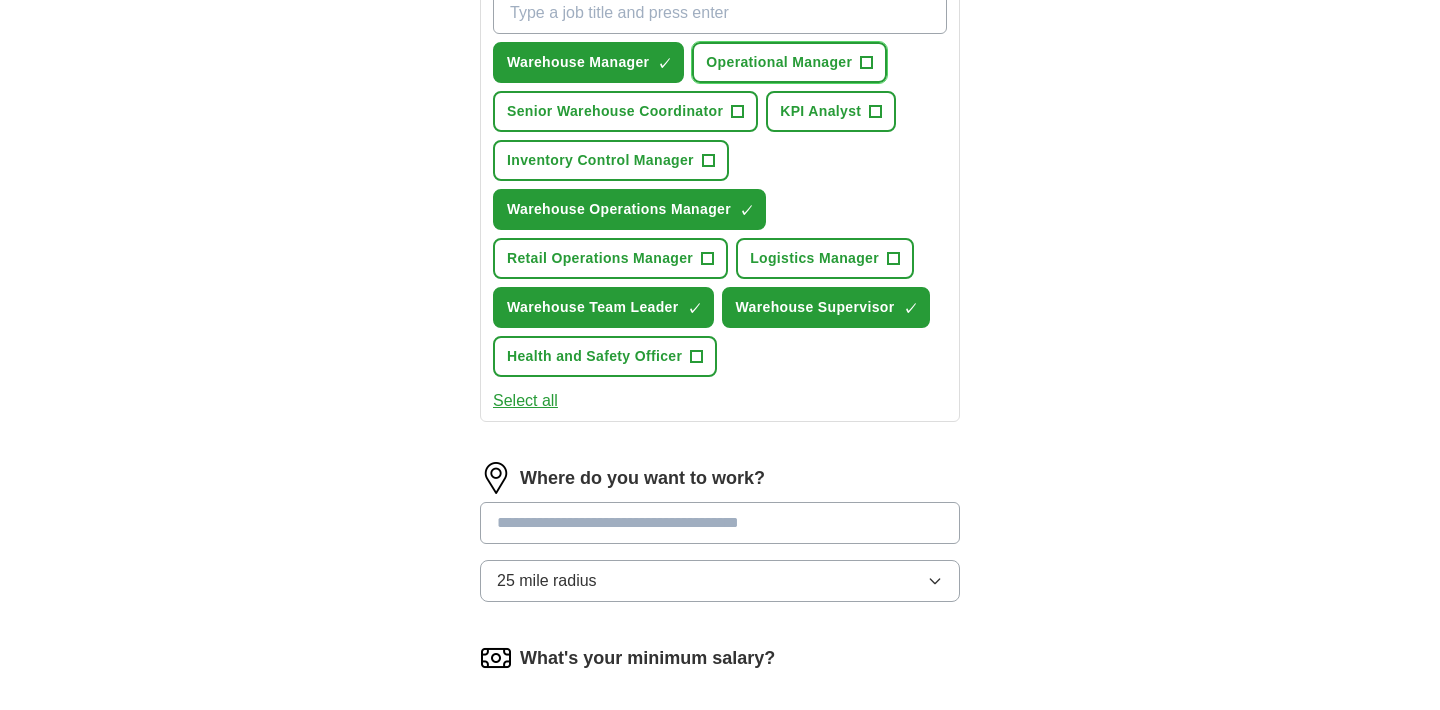 click on "+" at bounding box center (867, 63) 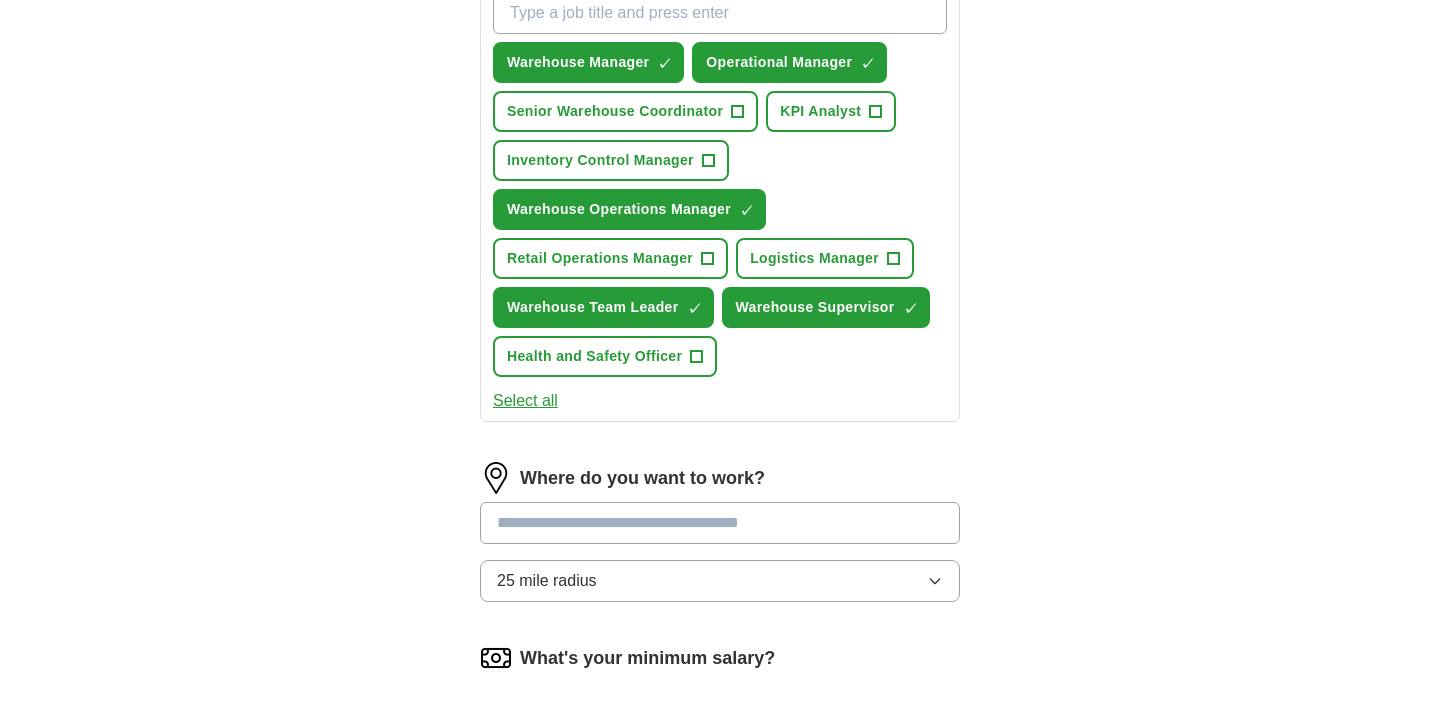 click at bounding box center (720, 523) 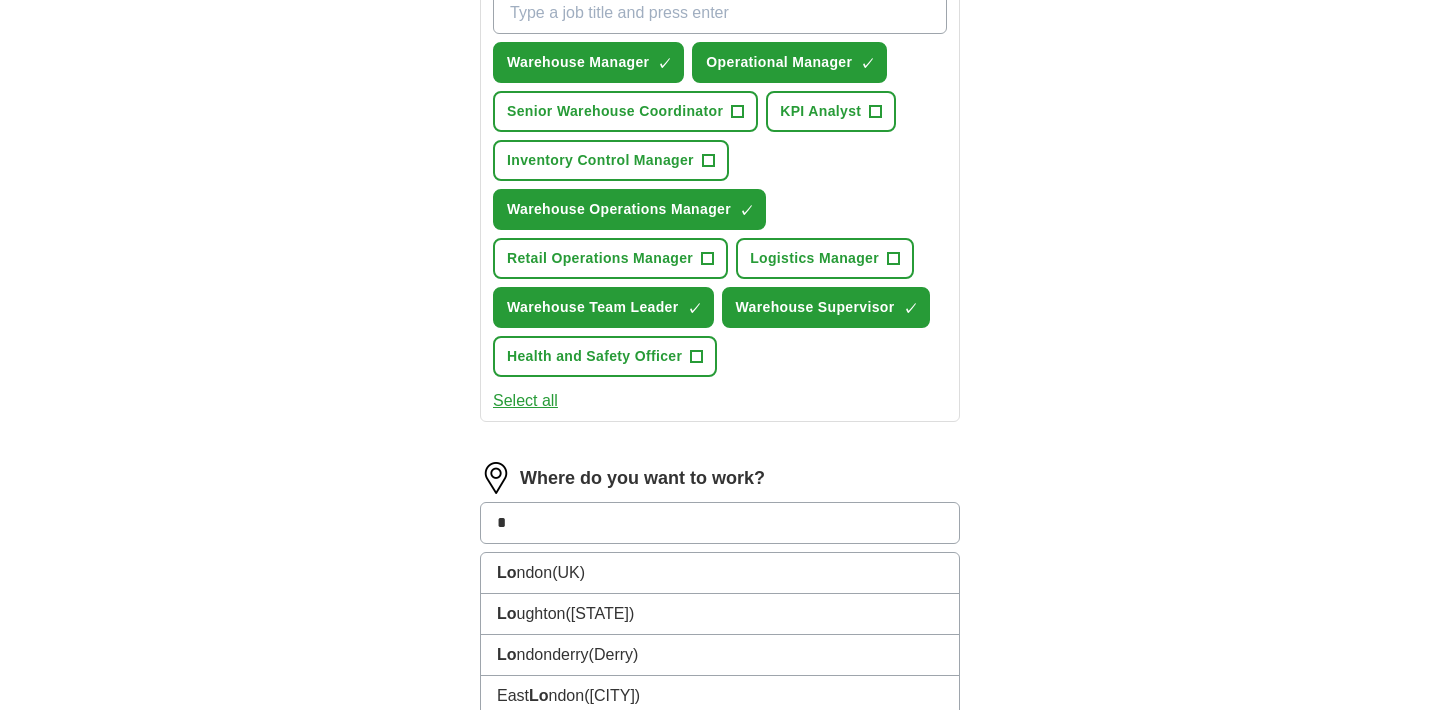 type on "*" 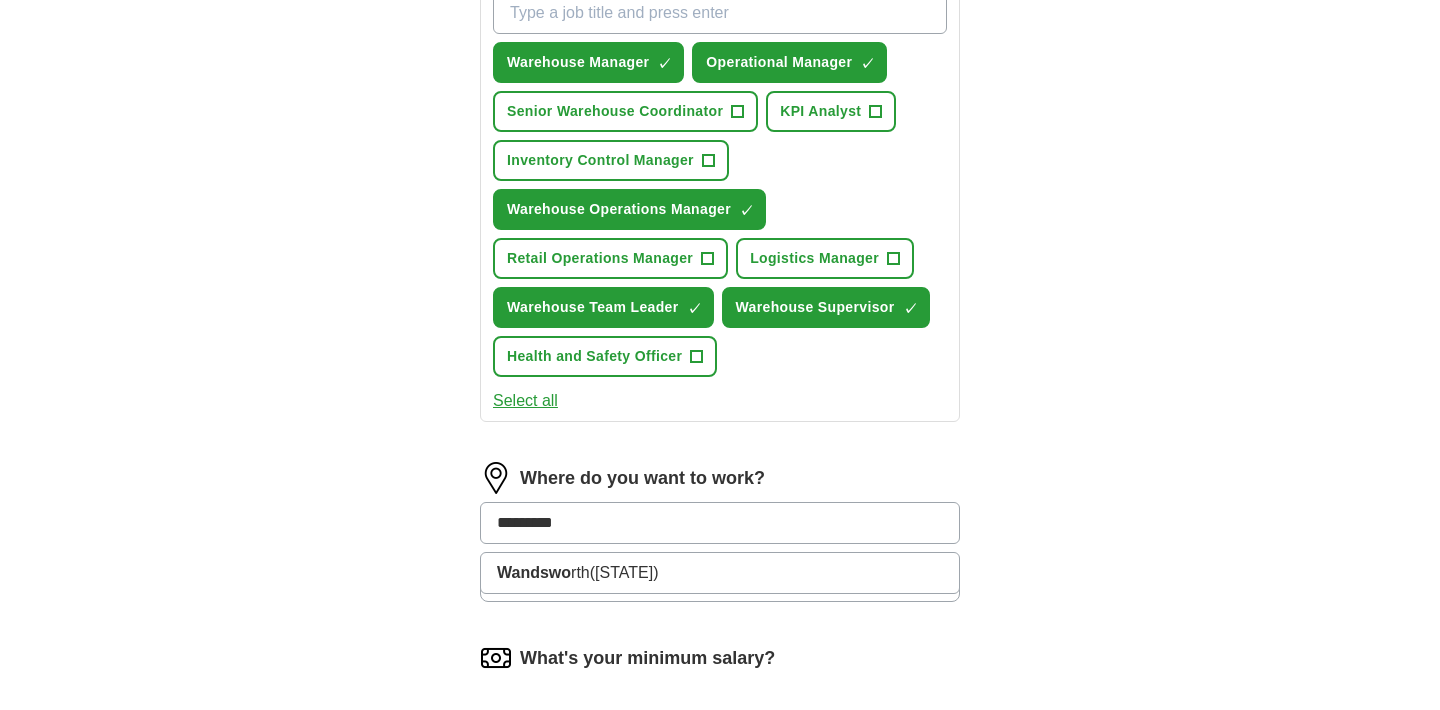 type on "**********" 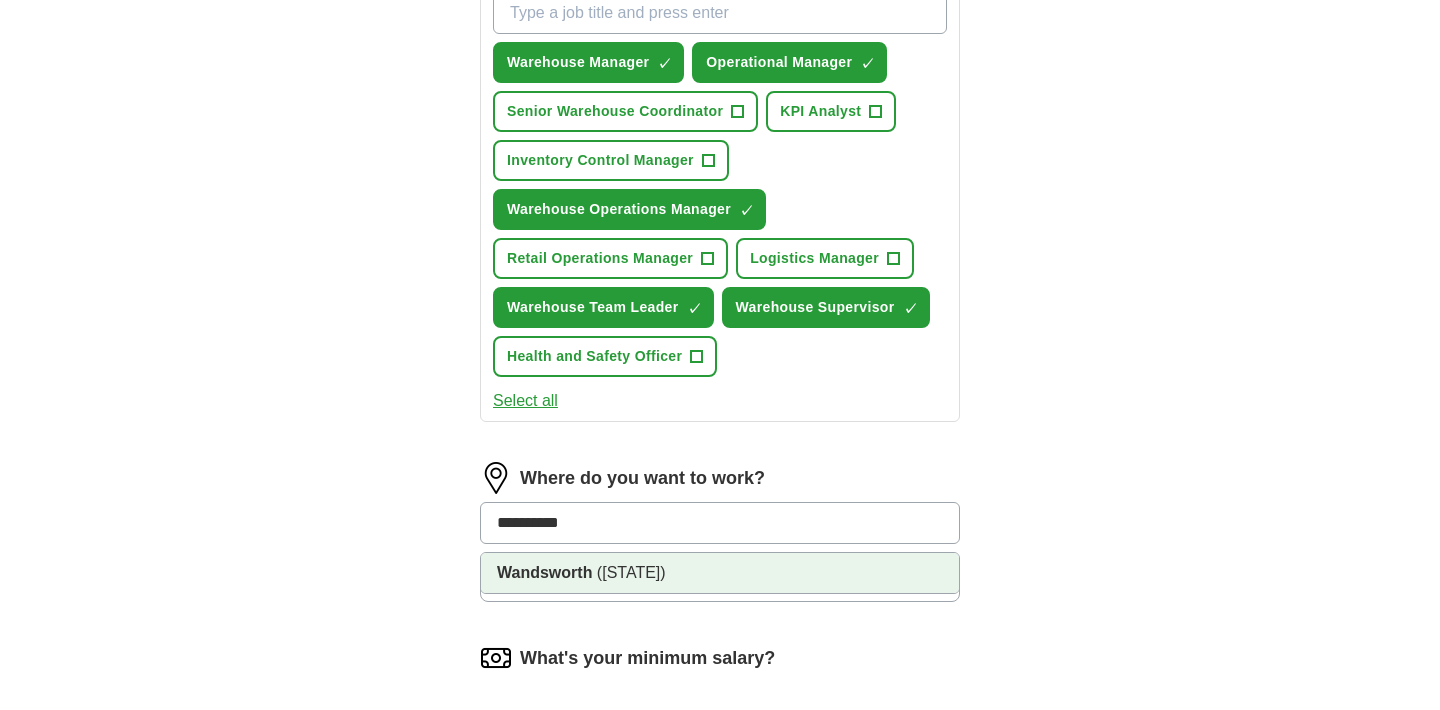 click on "([STATE])" at bounding box center (631, 572) 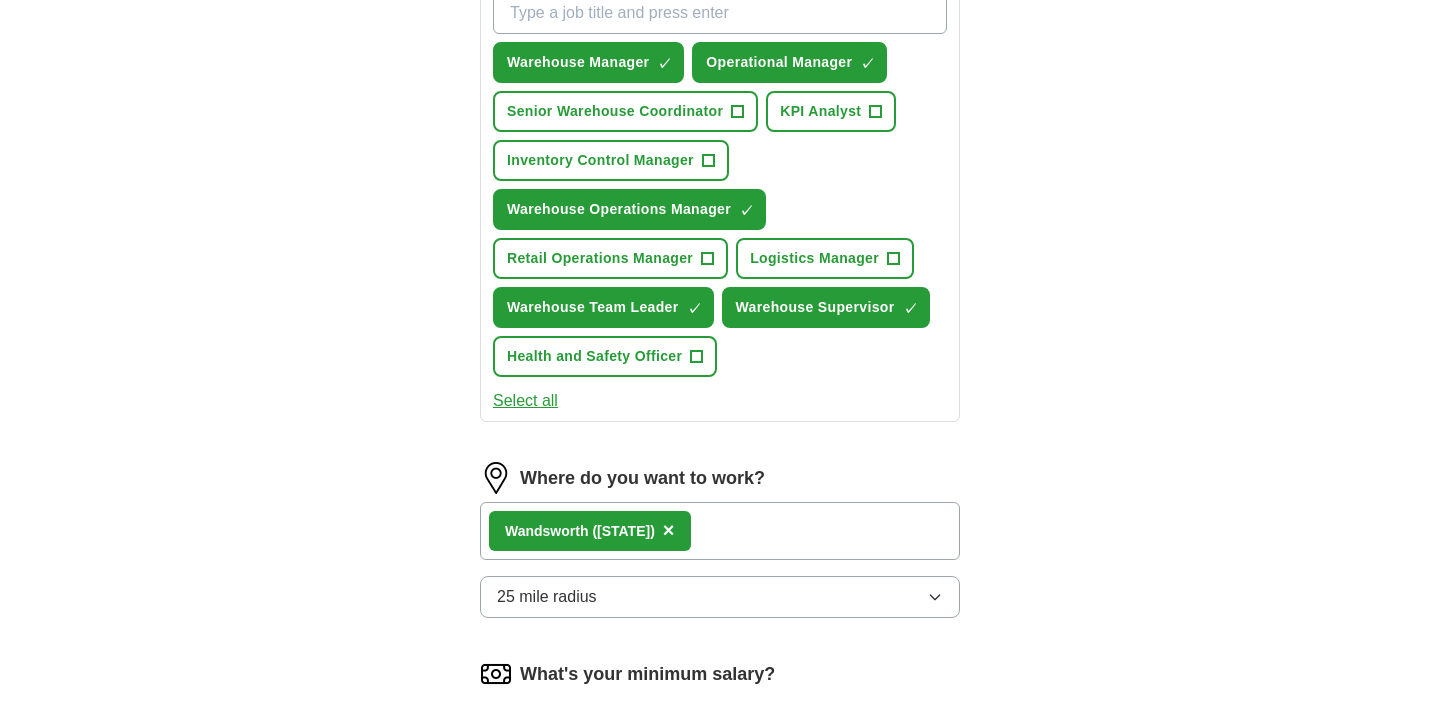 click on "25 mile radius" at bounding box center [720, 597] 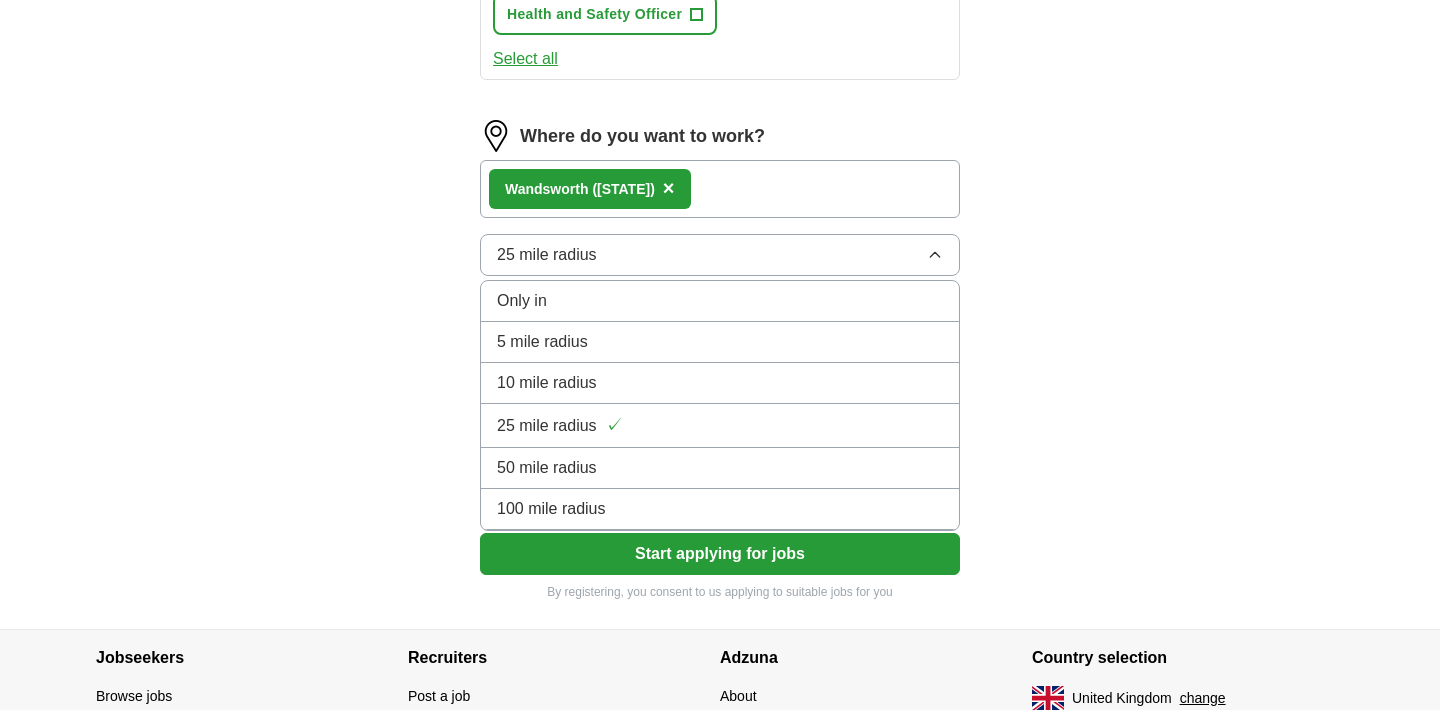 scroll, scrollTop: 1105, scrollLeft: 0, axis: vertical 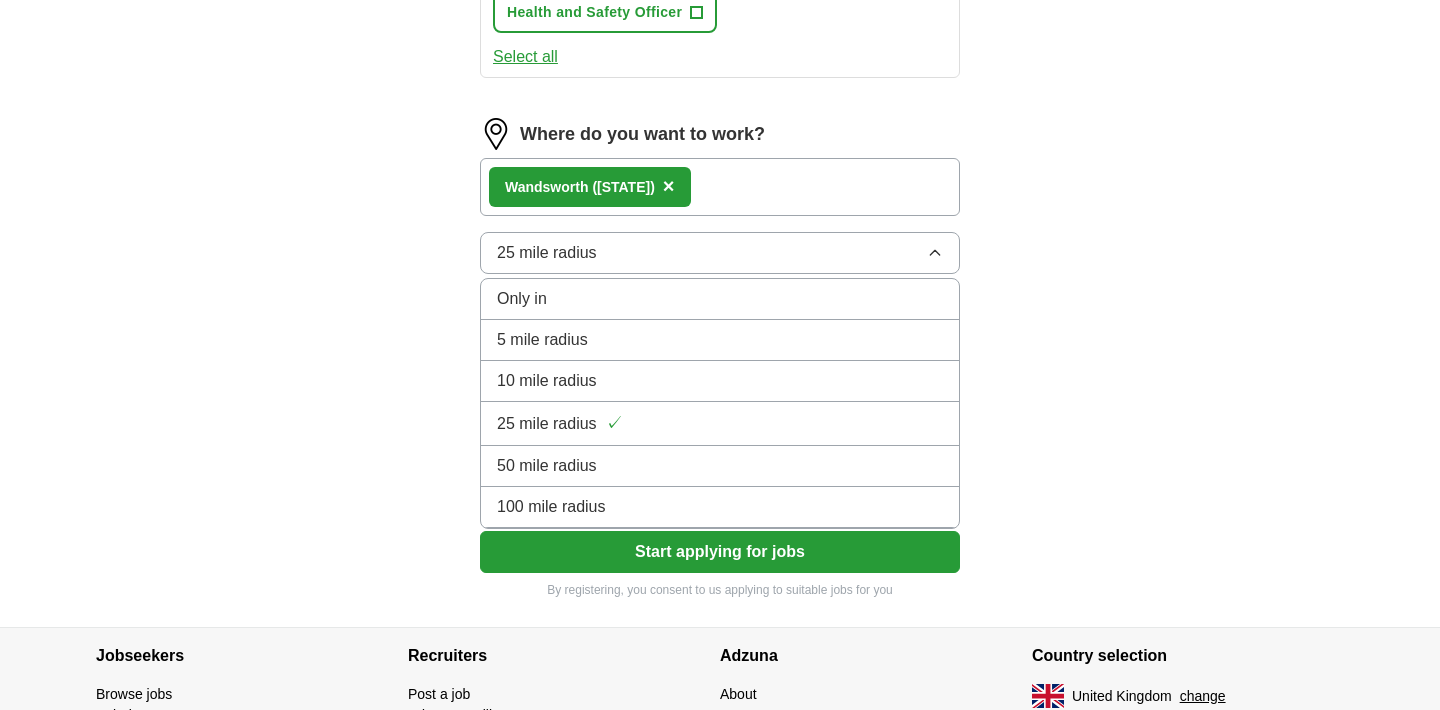 click on "10 mile radius" at bounding box center [547, 381] 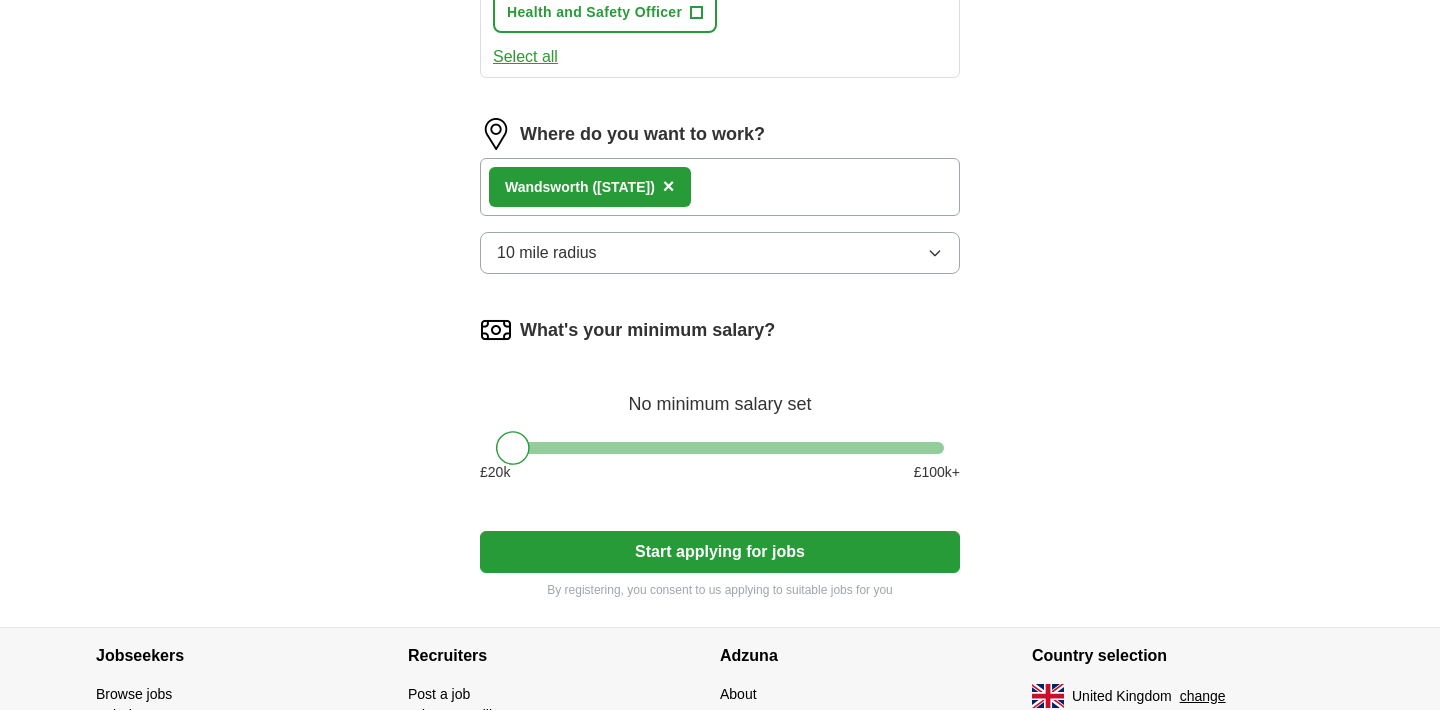 click on "**********" at bounding box center (720, -209) 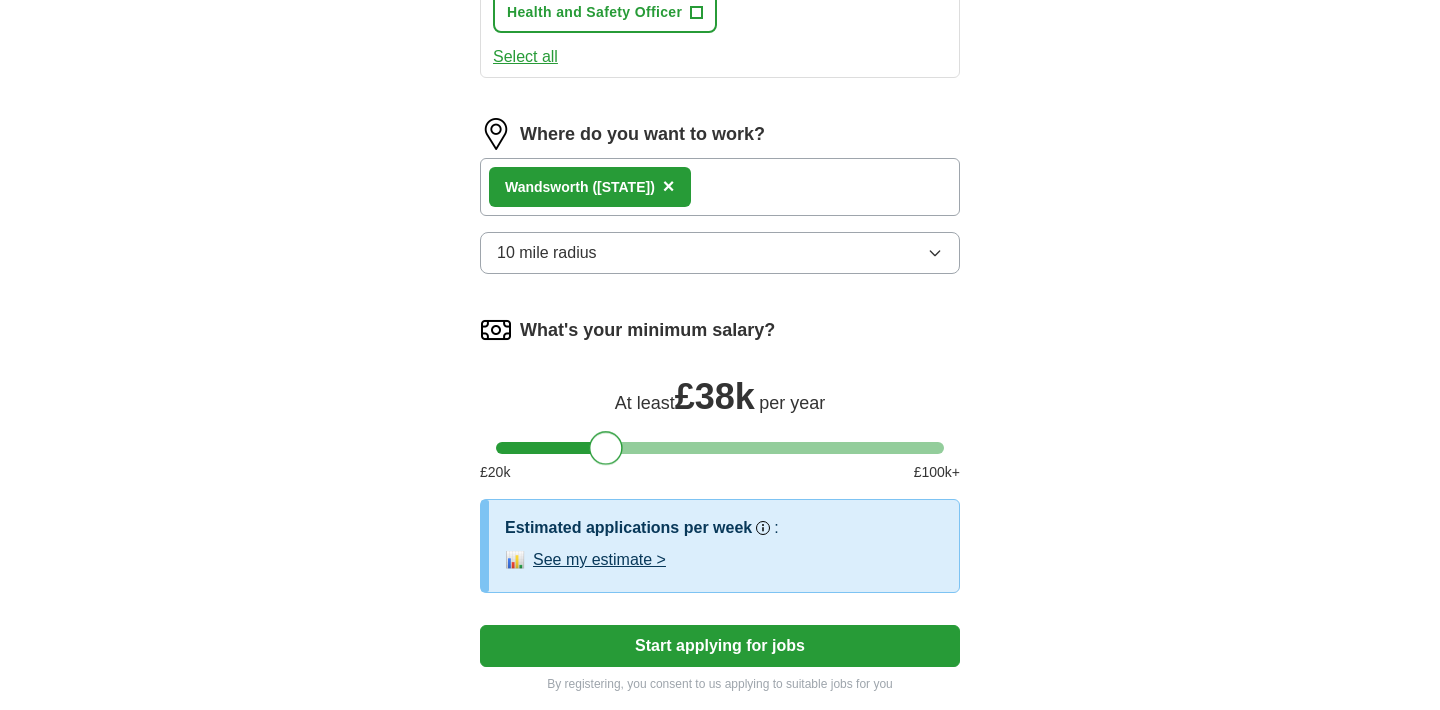 drag, startPoint x: 513, startPoint y: 446, endPoint x: 606, endPoint y: 438, distance: 93.34345 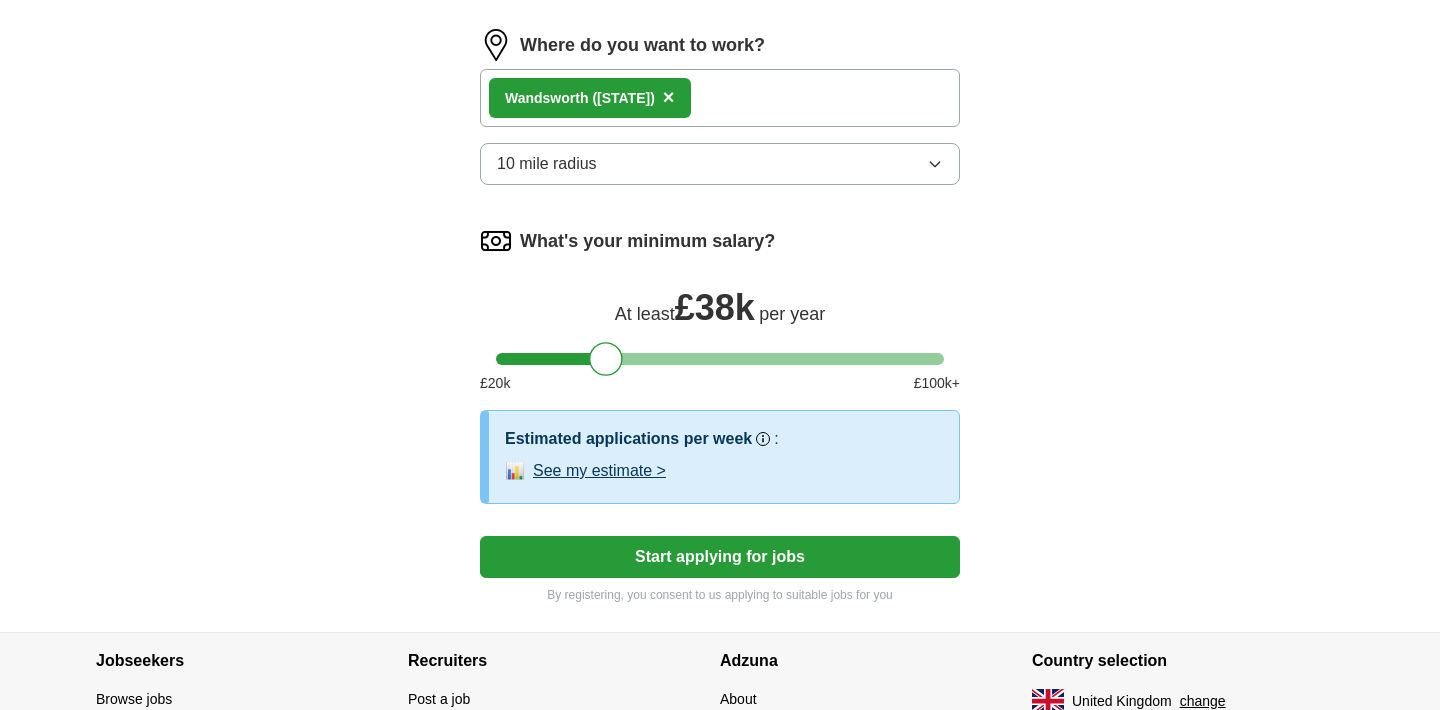 scroll, scrollTop: 1196, scrollLeft: 0, axis: vertical 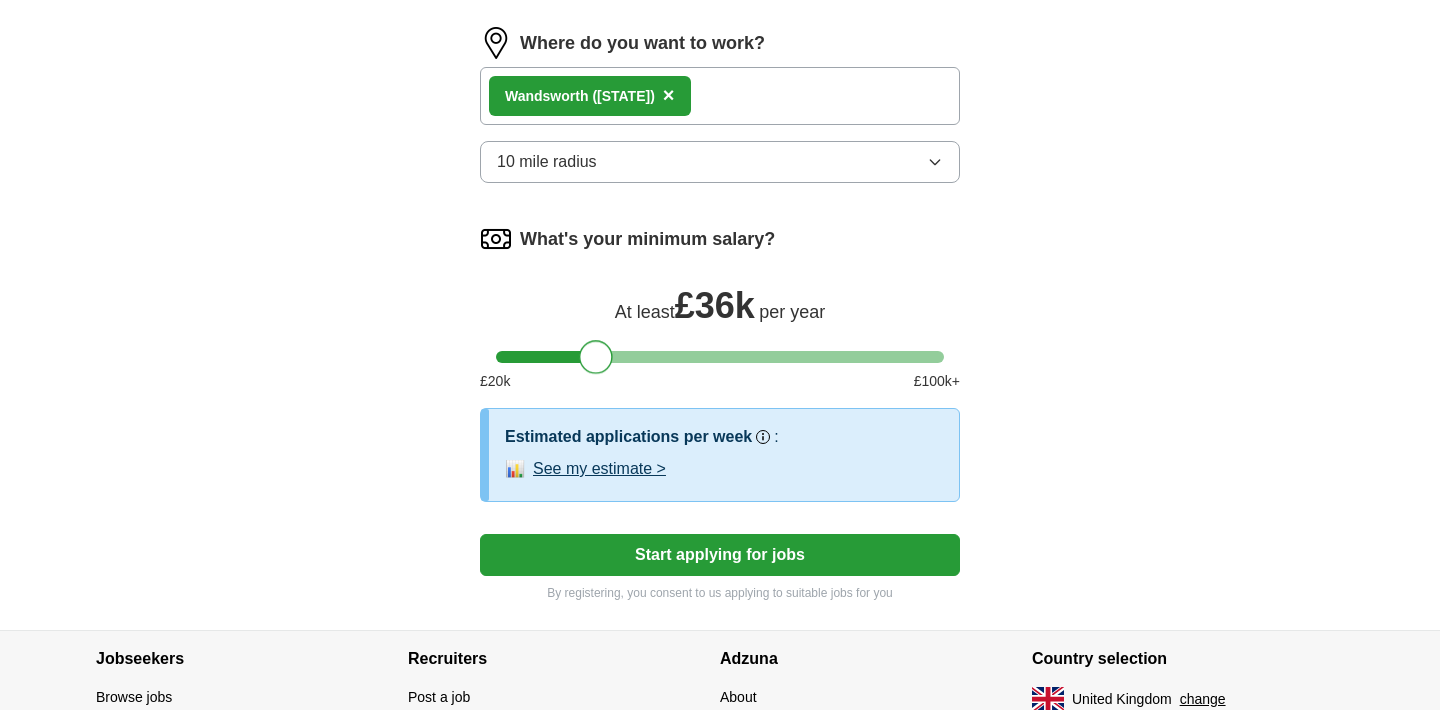 click at bounding box center (596, 357) 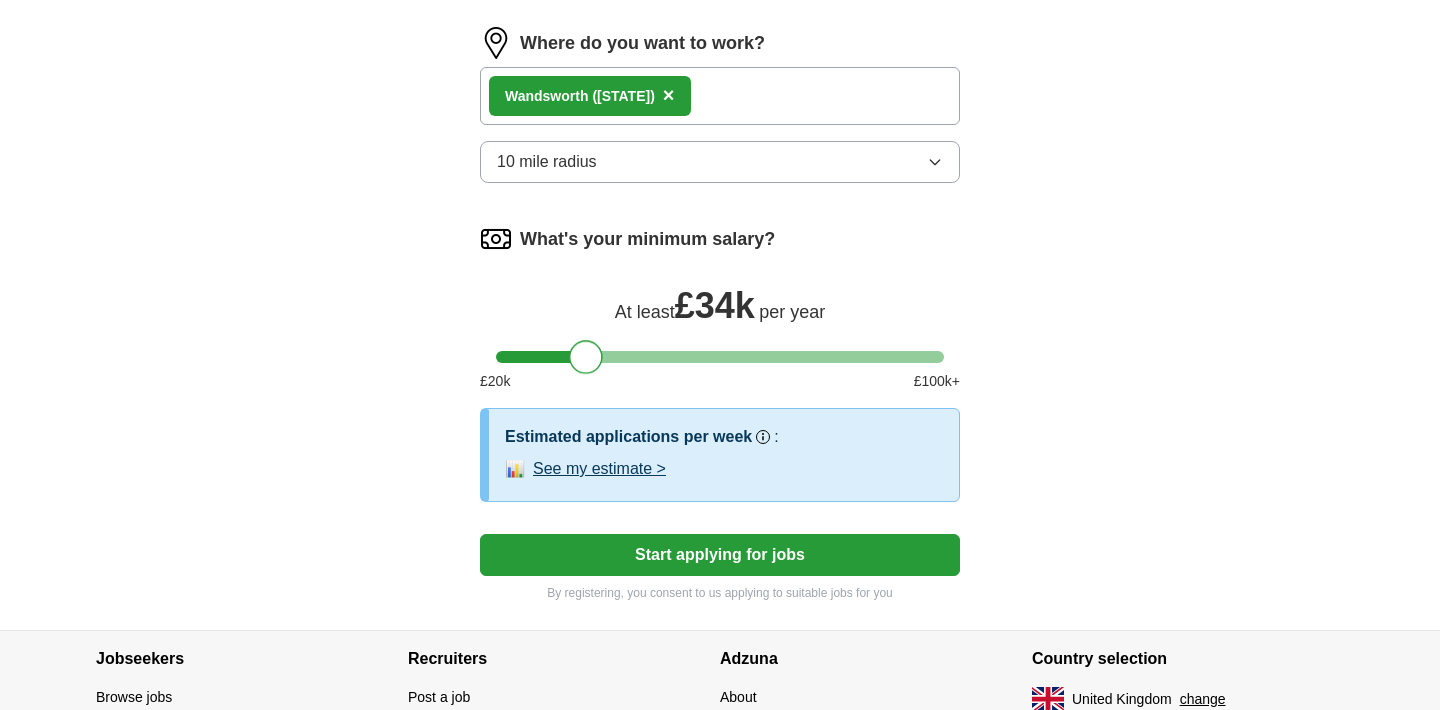 click at bounding box center (586, 357) 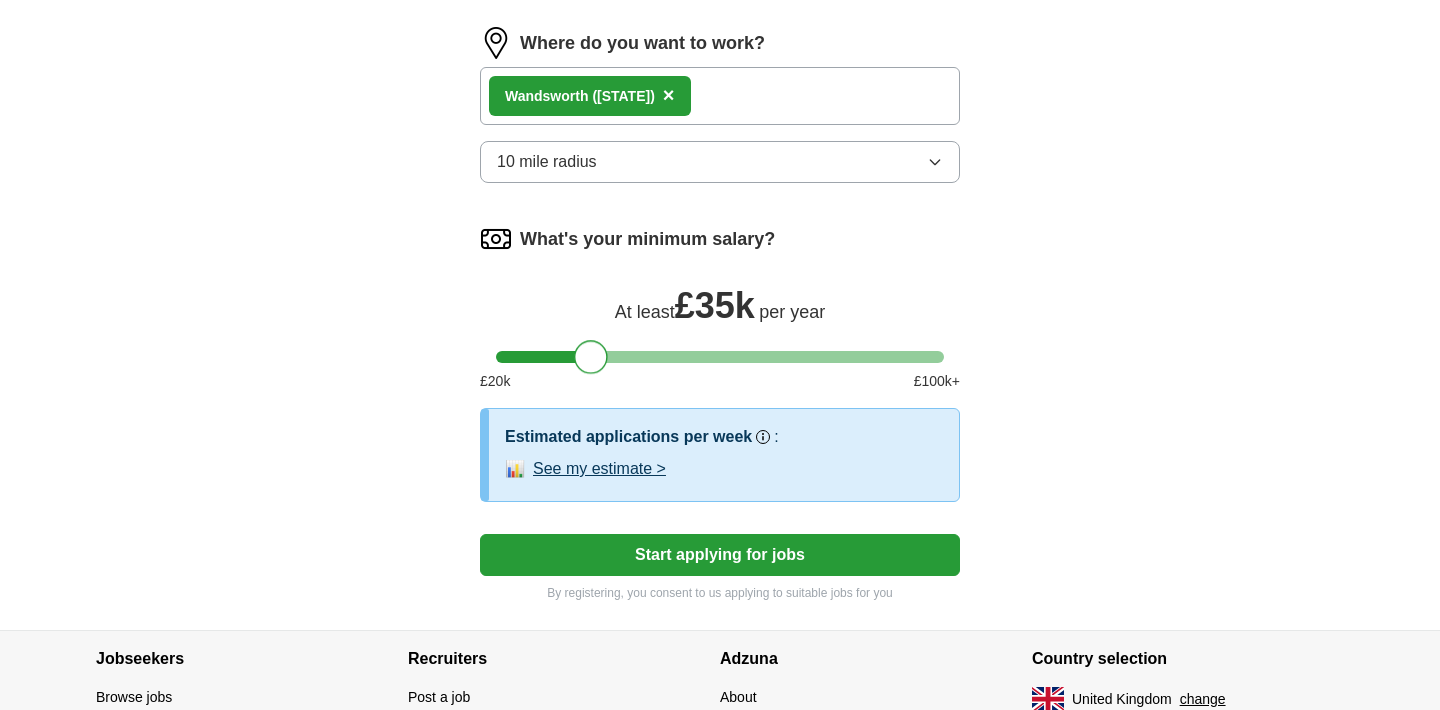 click at bounding box center (591, 357) 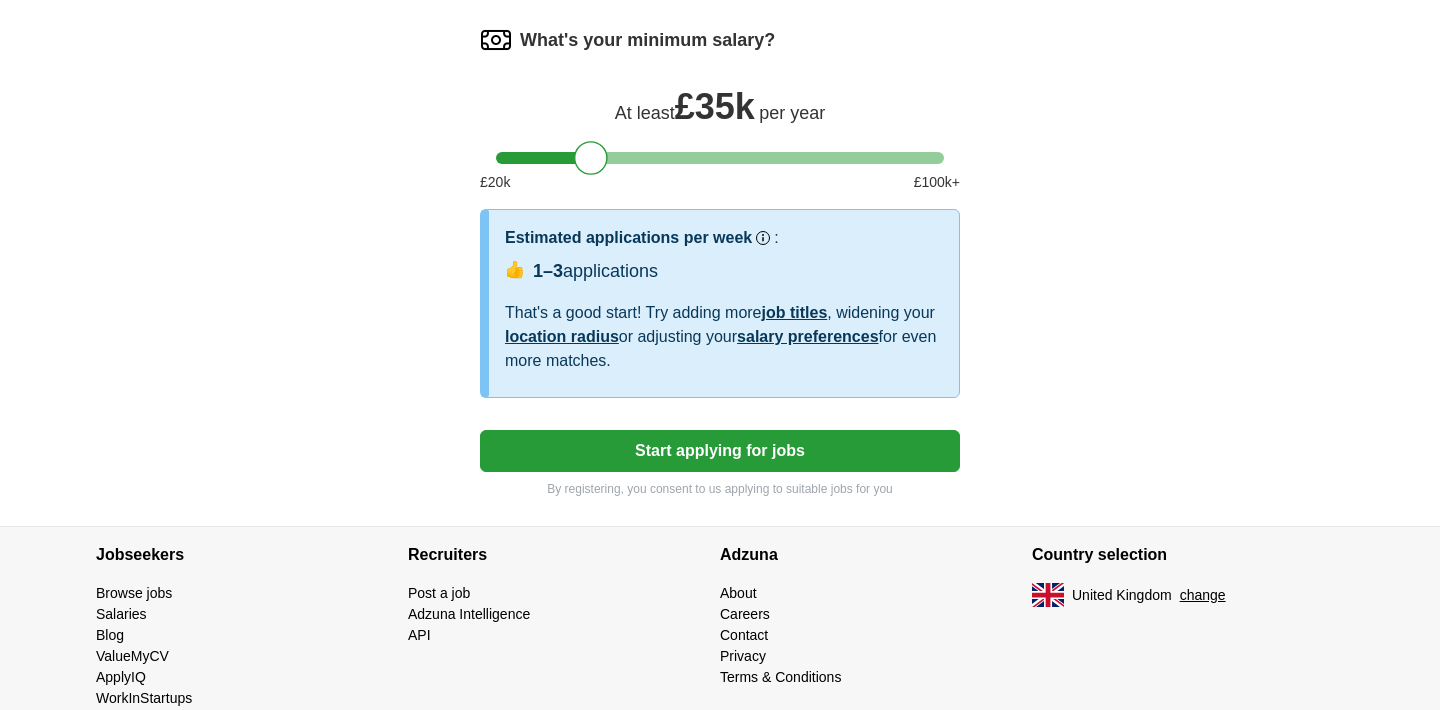 scroll, scrollTop: 1399, scrollLeft: 0, axis: vertical 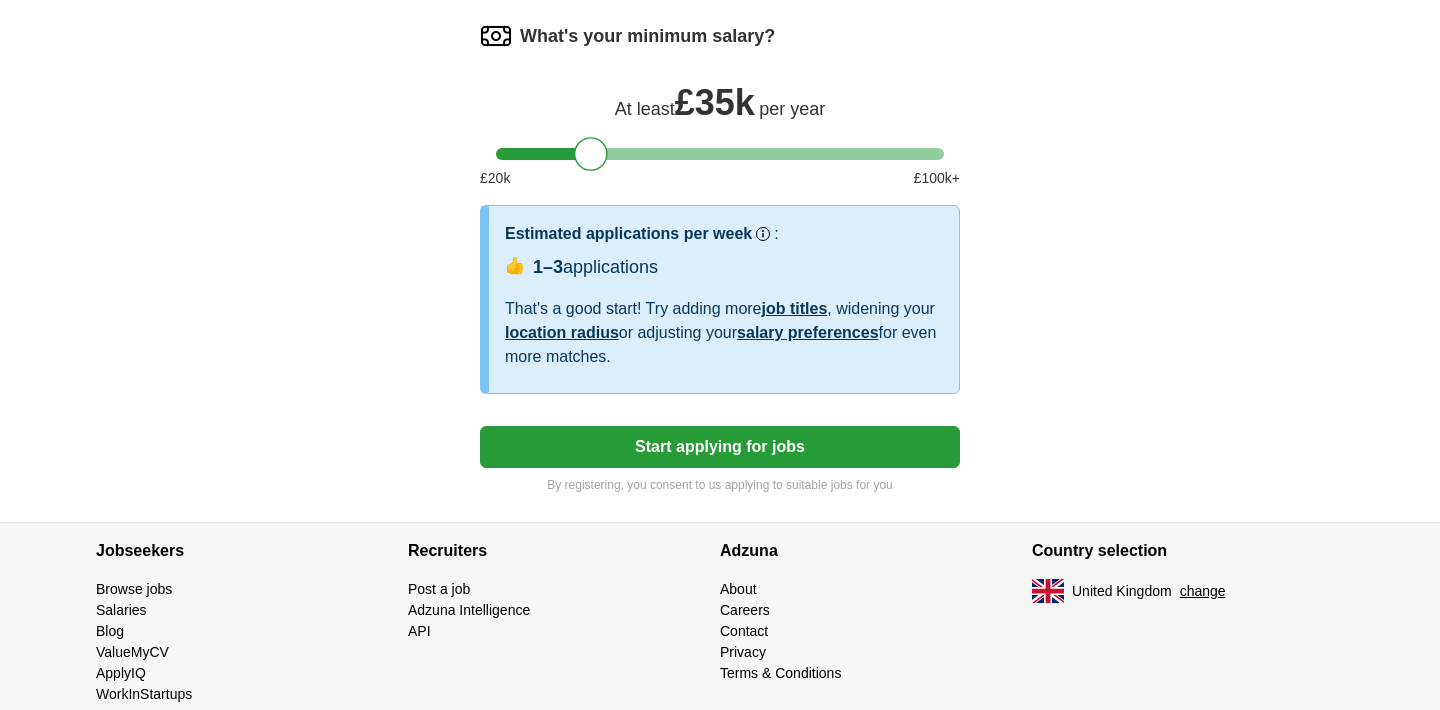 click on "Start applying for jobs" at bounding box center [720, 447] 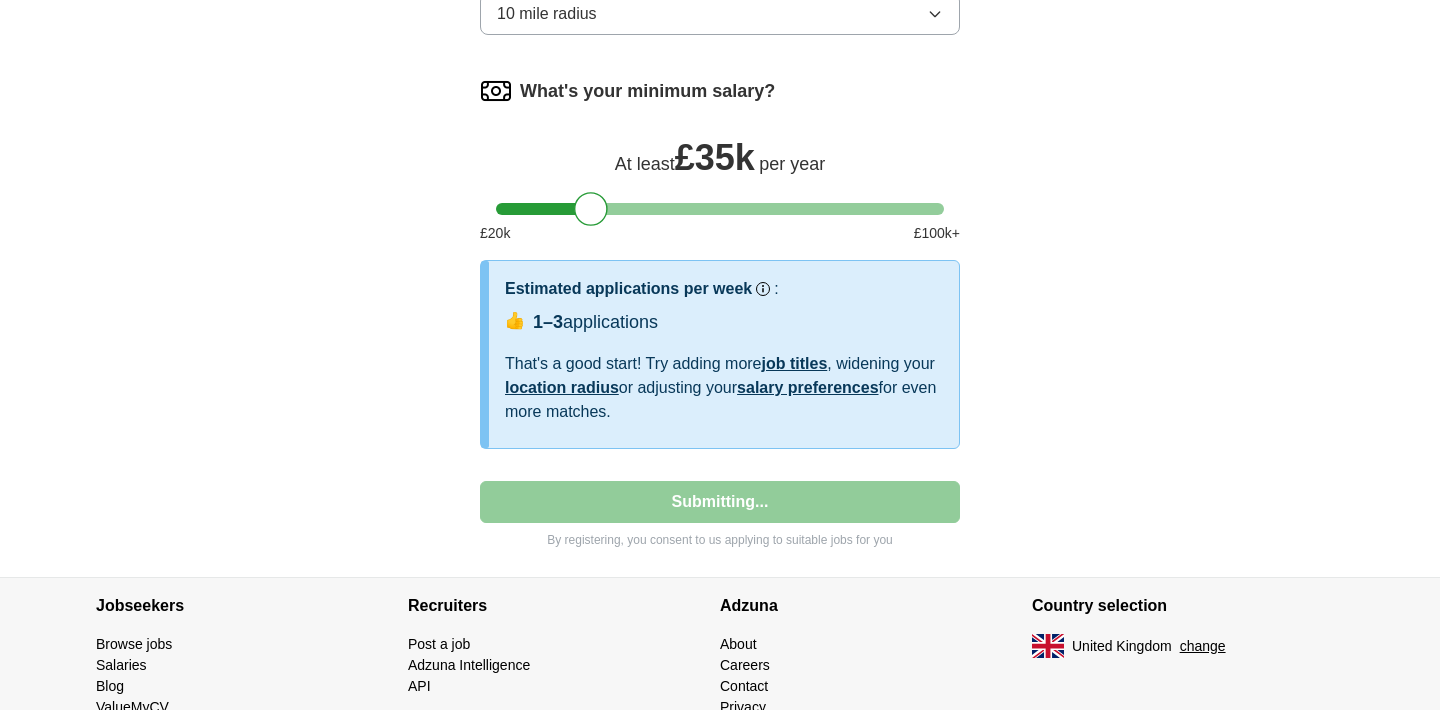select on "**" 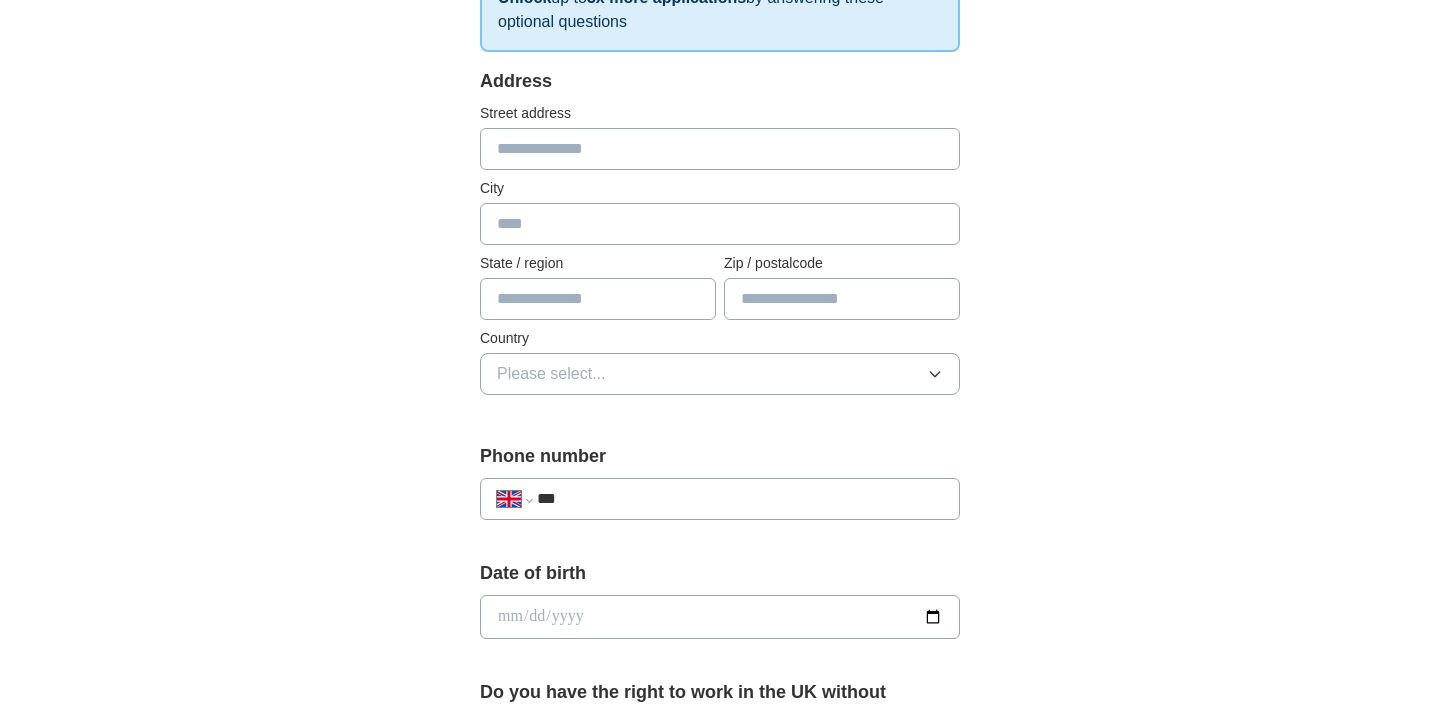 scroll, scrollTop: 374, scrollLeft: 0, axis: vertical 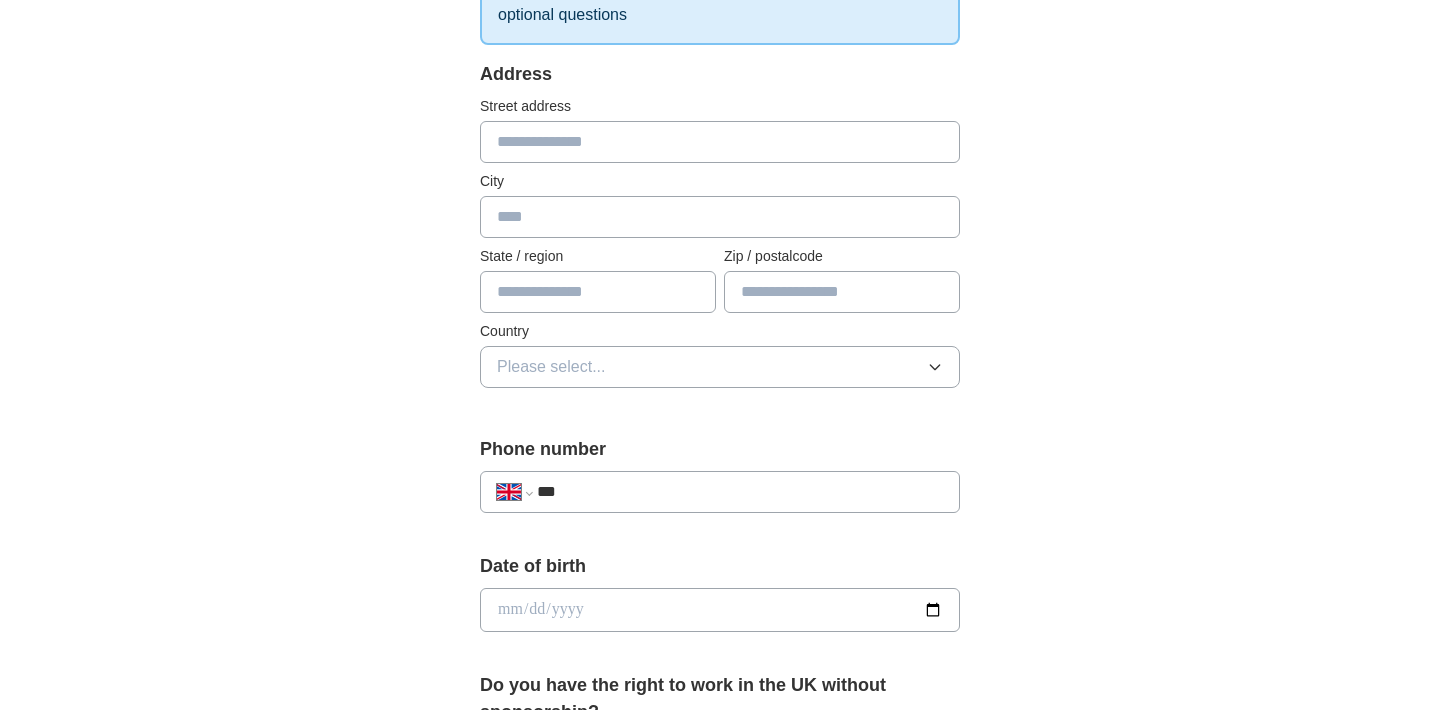 click at bounding box center (720, 142) 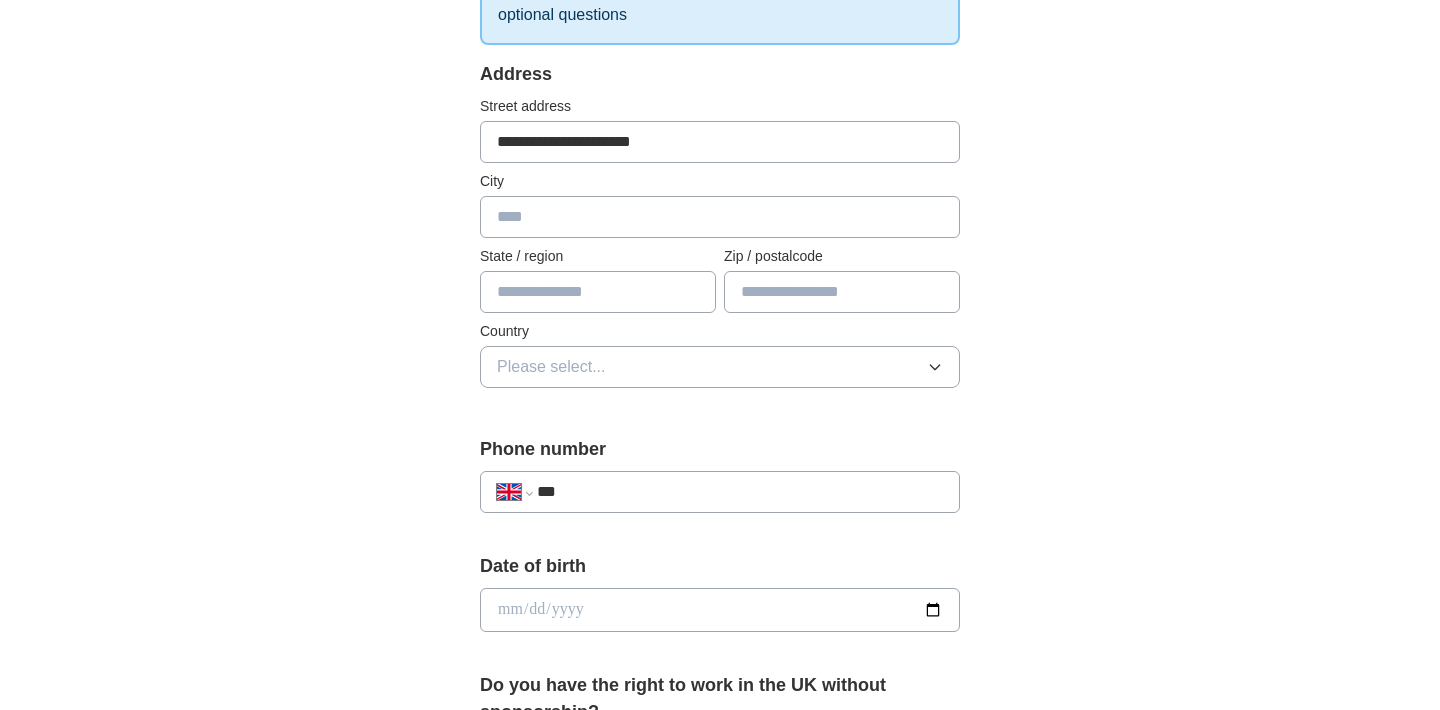 type on "******" 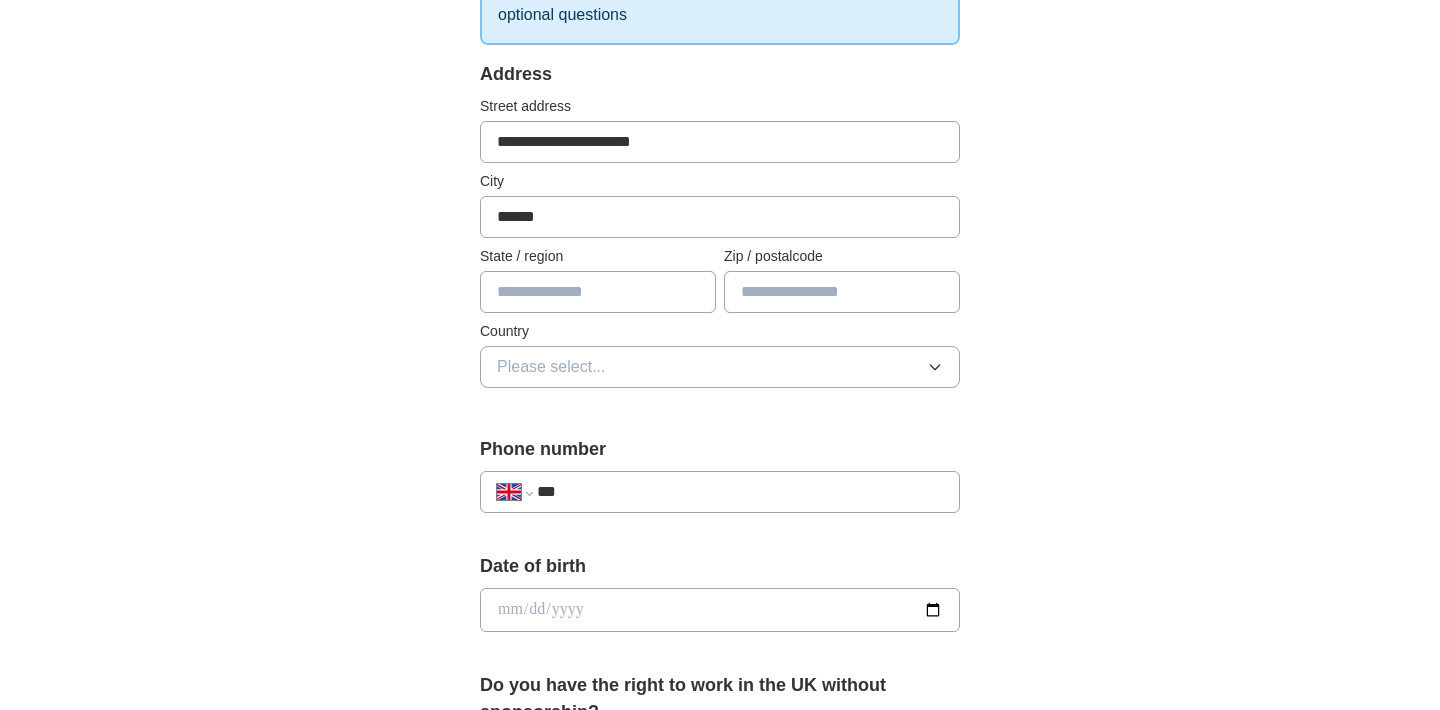 type on "**********" 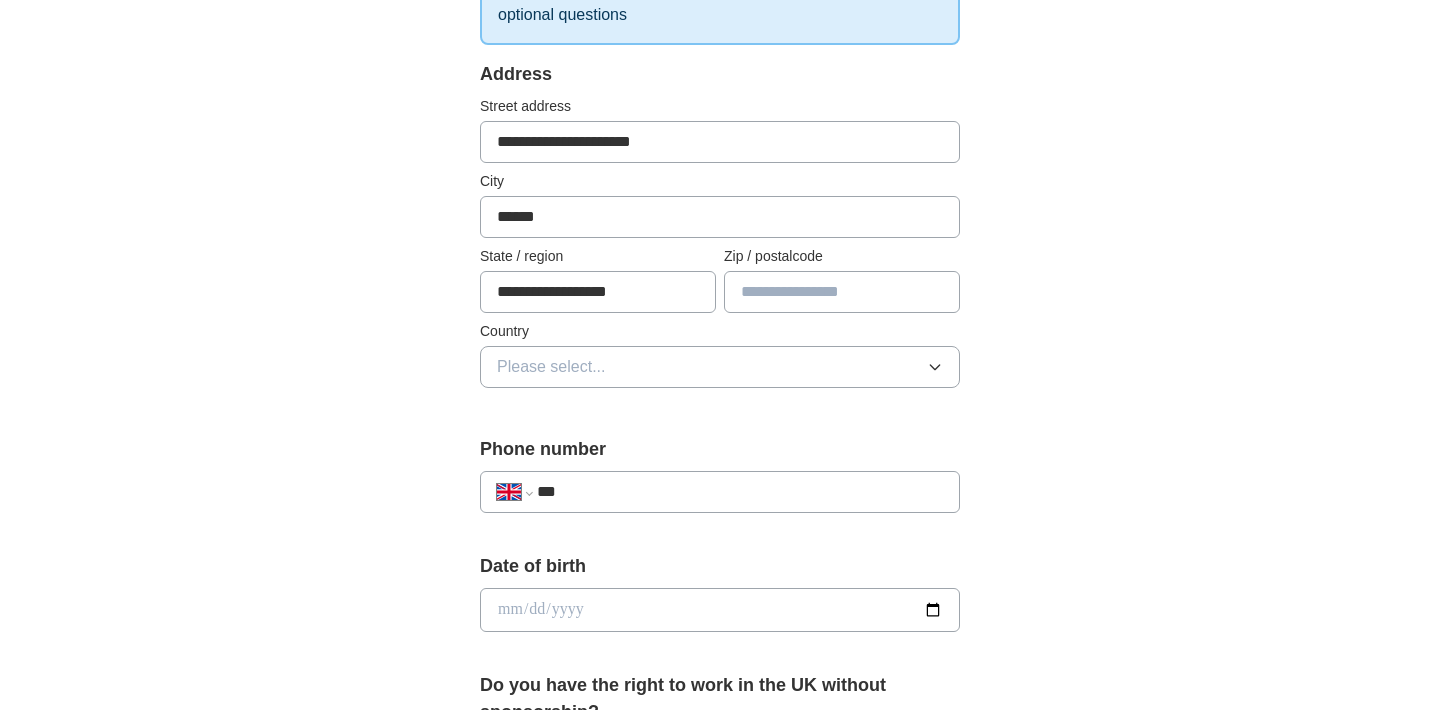 type on "********" 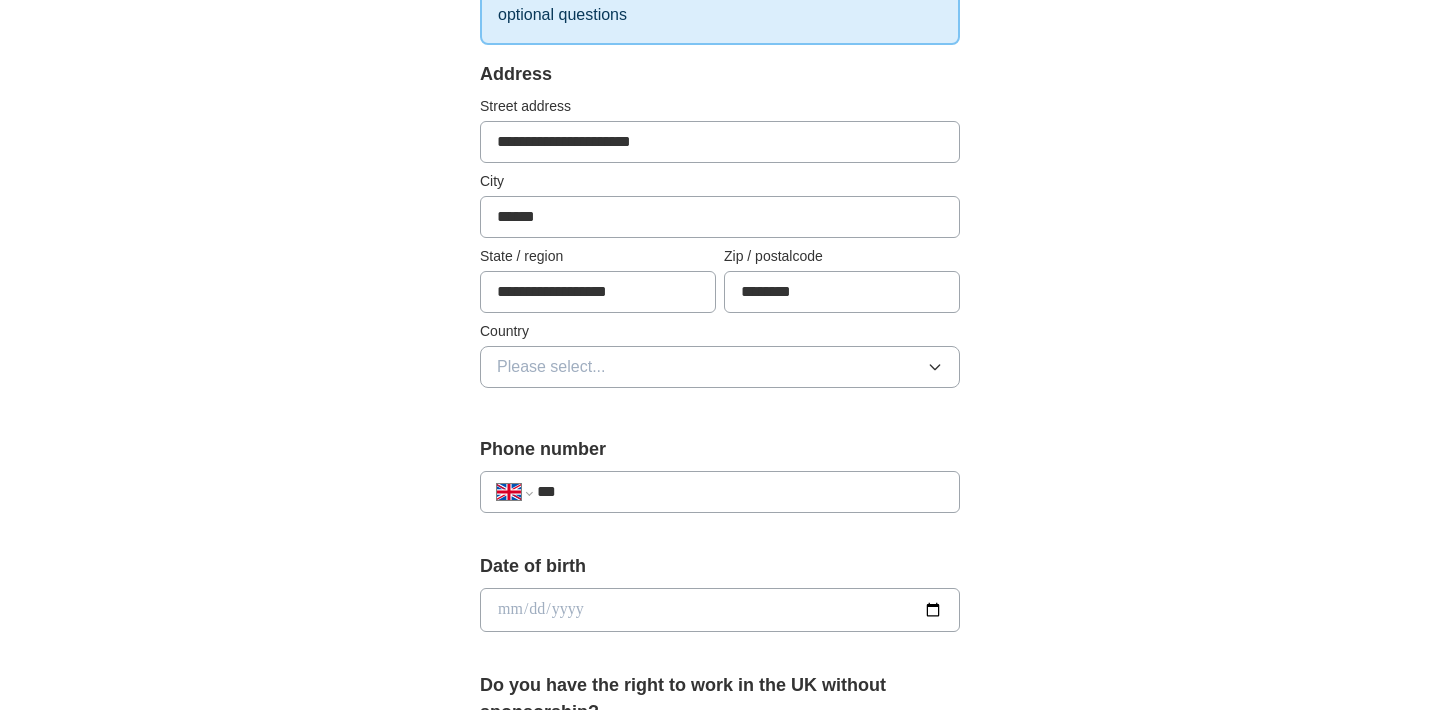 drag, startPoint x: 676, startPoint y: 299, endPoint x: 439, endPoint y: 306, distance: 237.10335 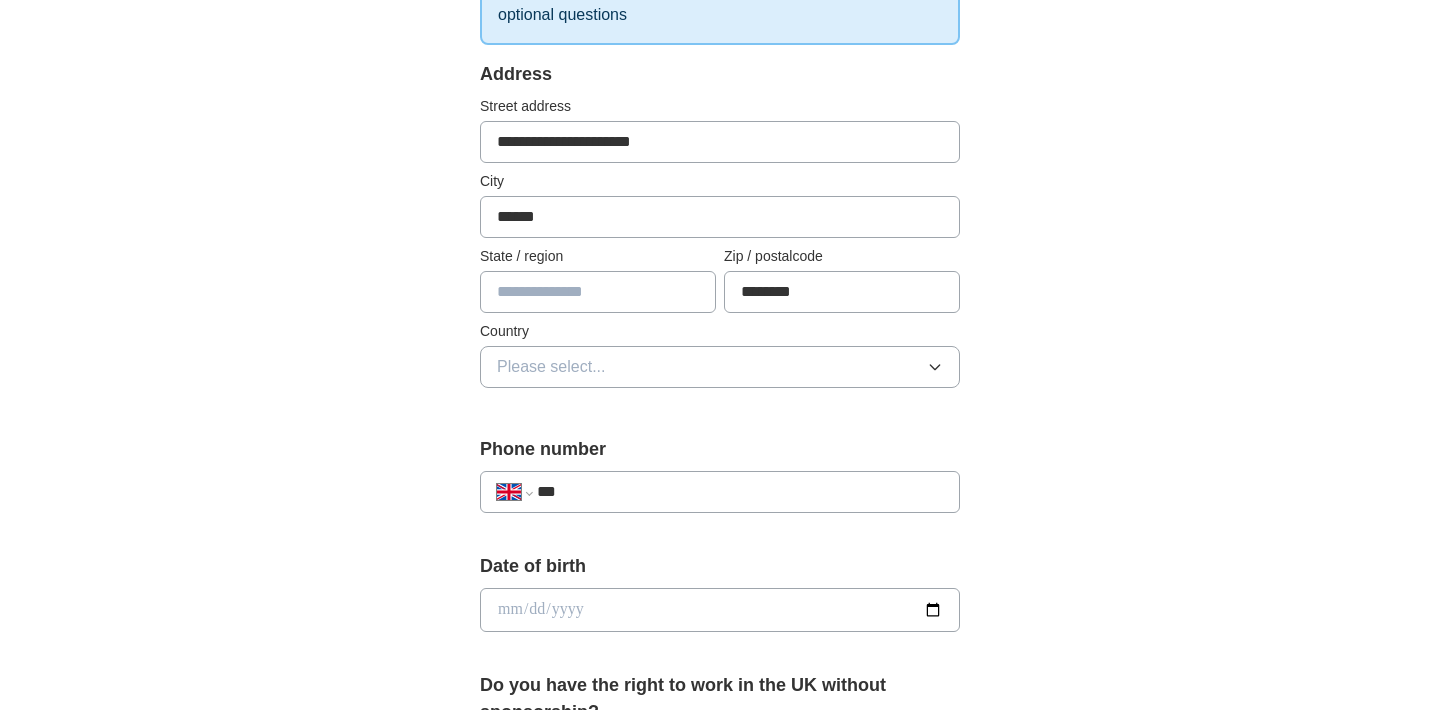 type 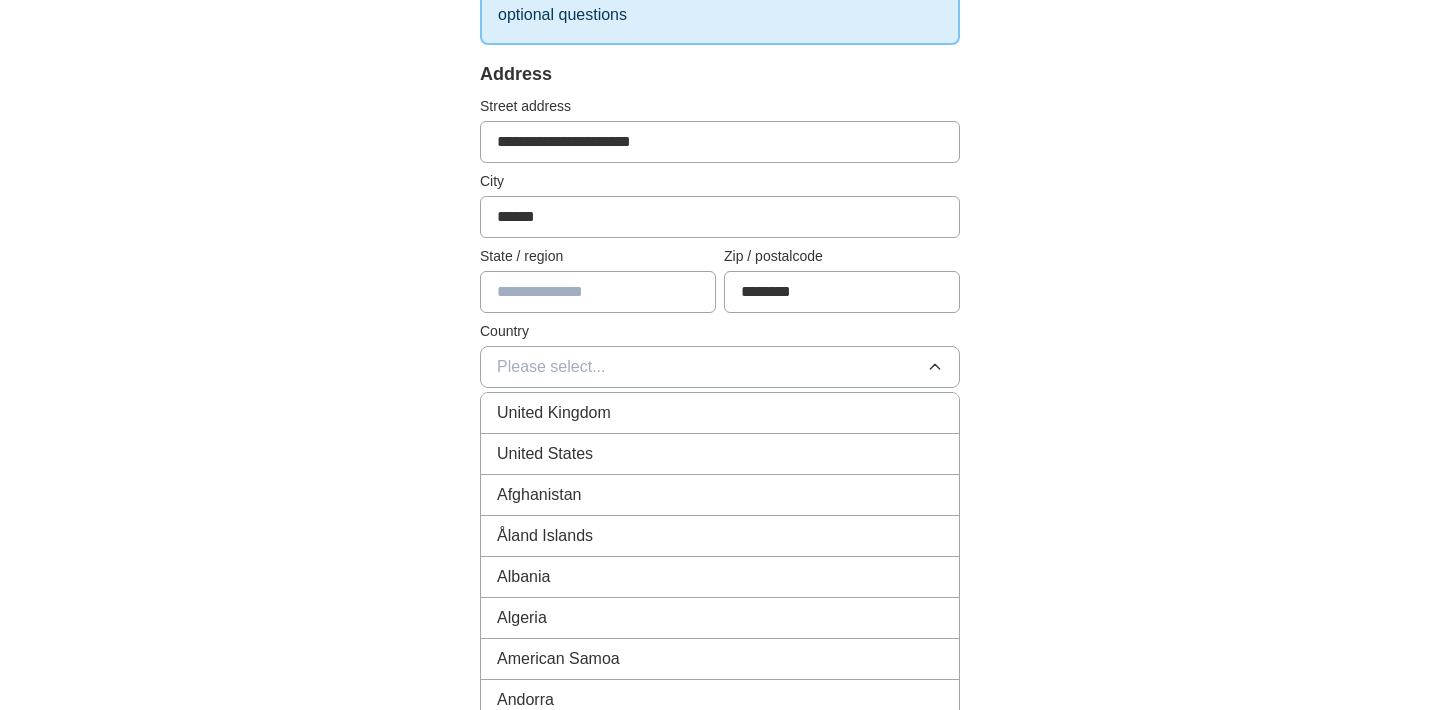 click on "United Kingdom" at bounding box center (554, 413) 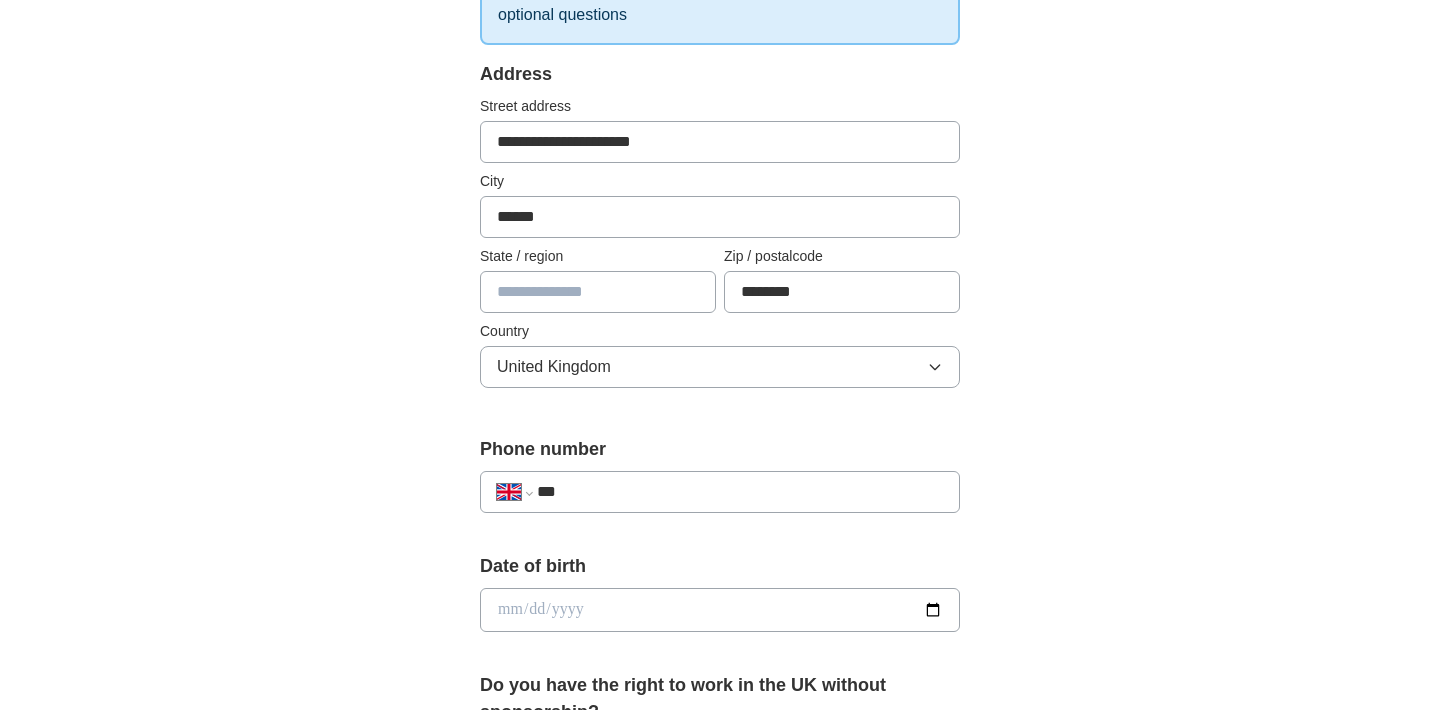 click on "***" at bounding box center [740, 492] 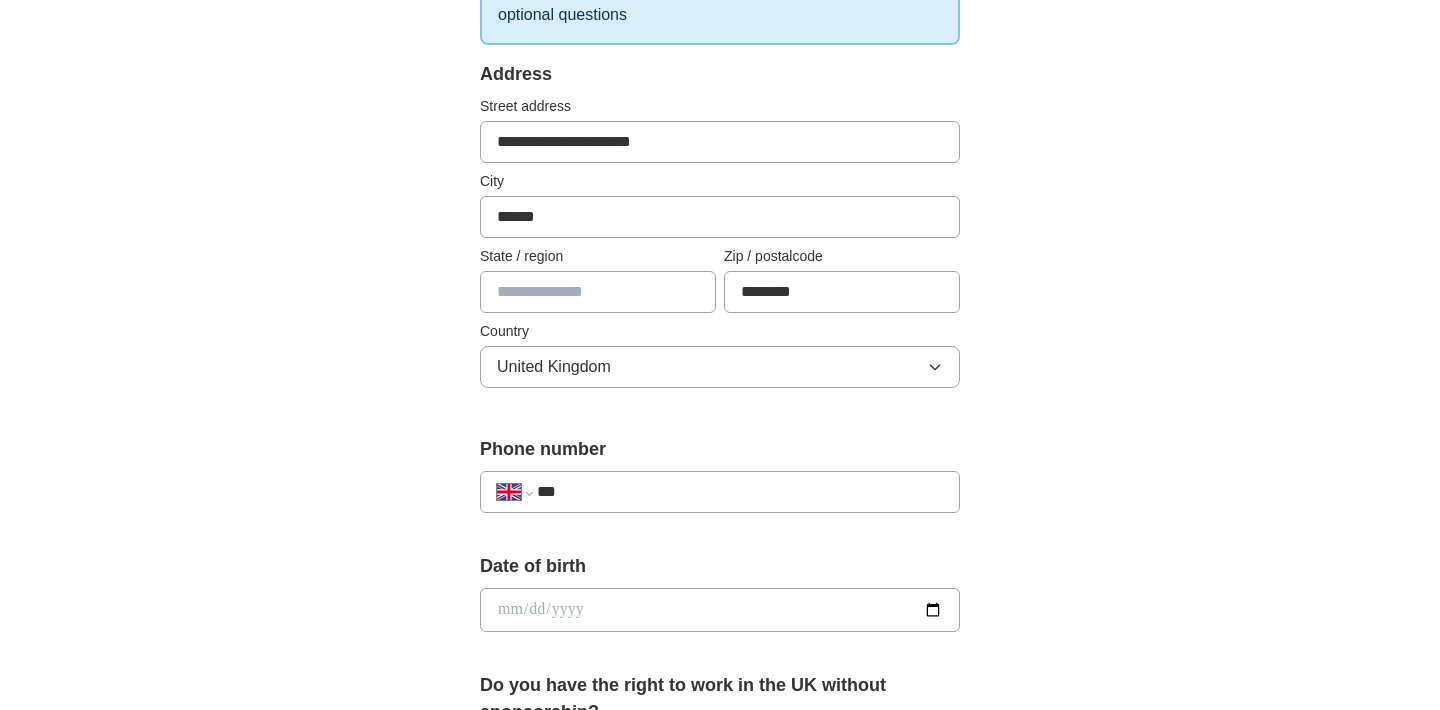 type on "**********" 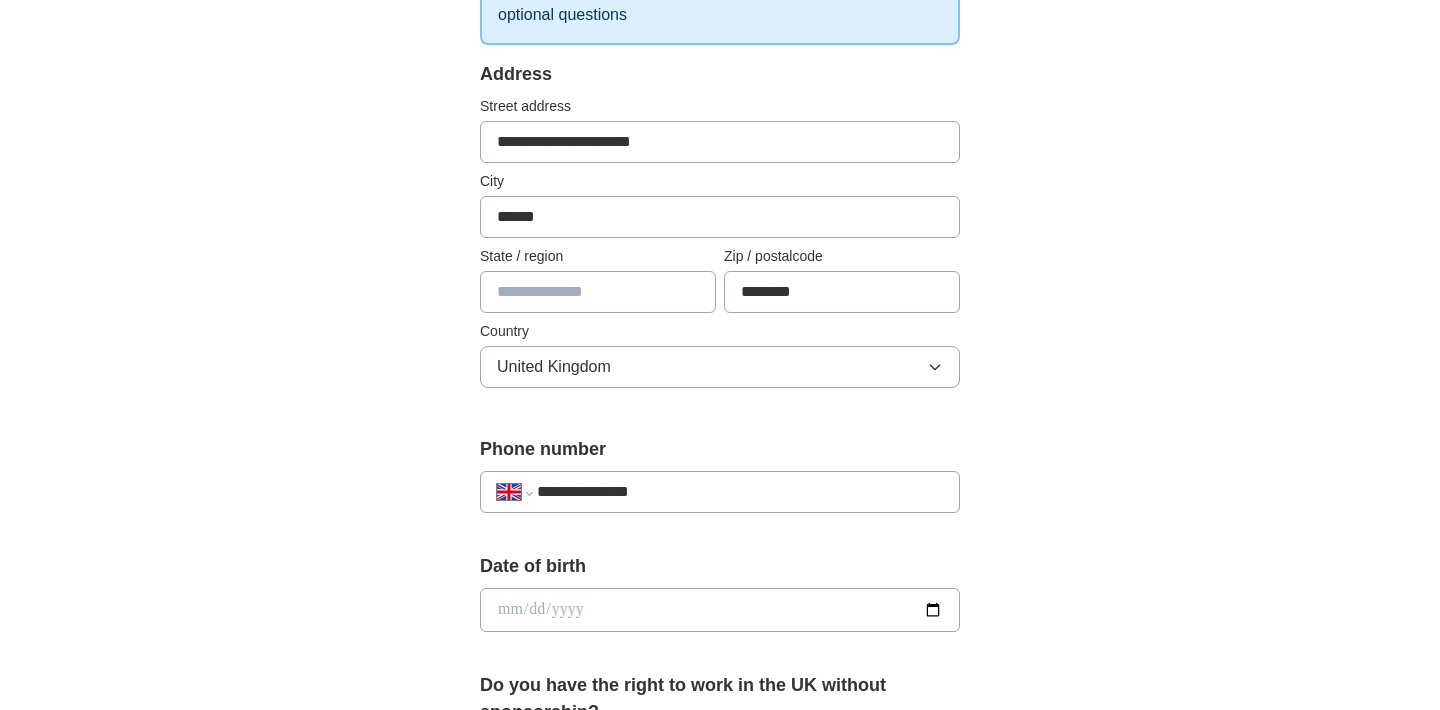 type on "**********" 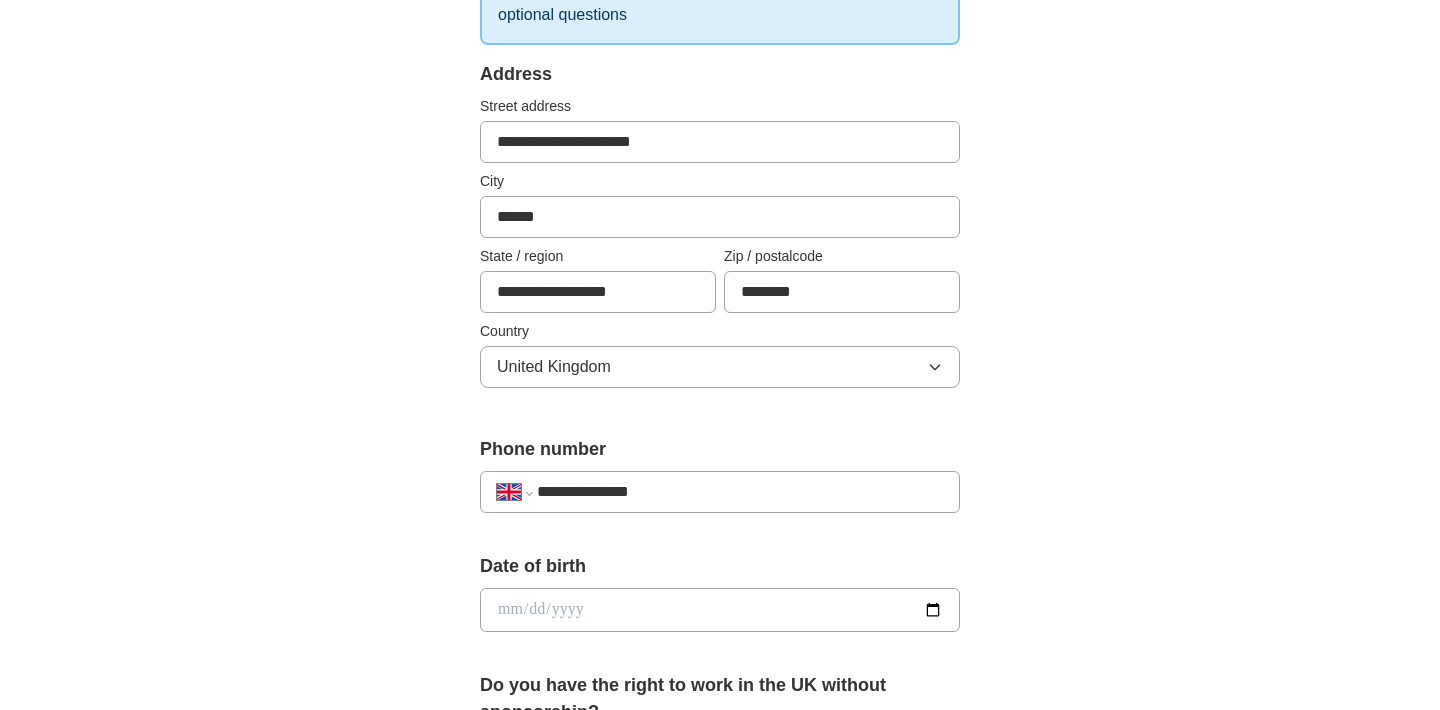 click on "**********" at bounding box center (598, 292) 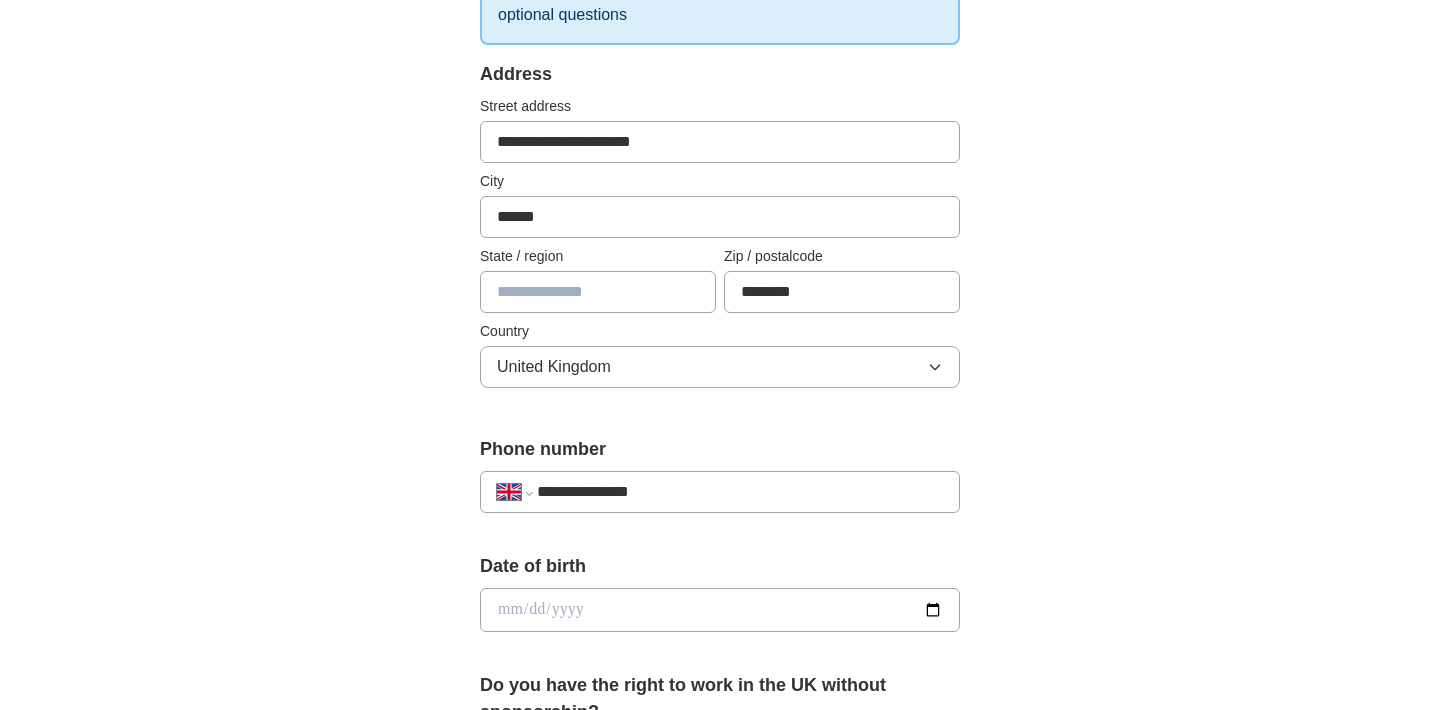 type 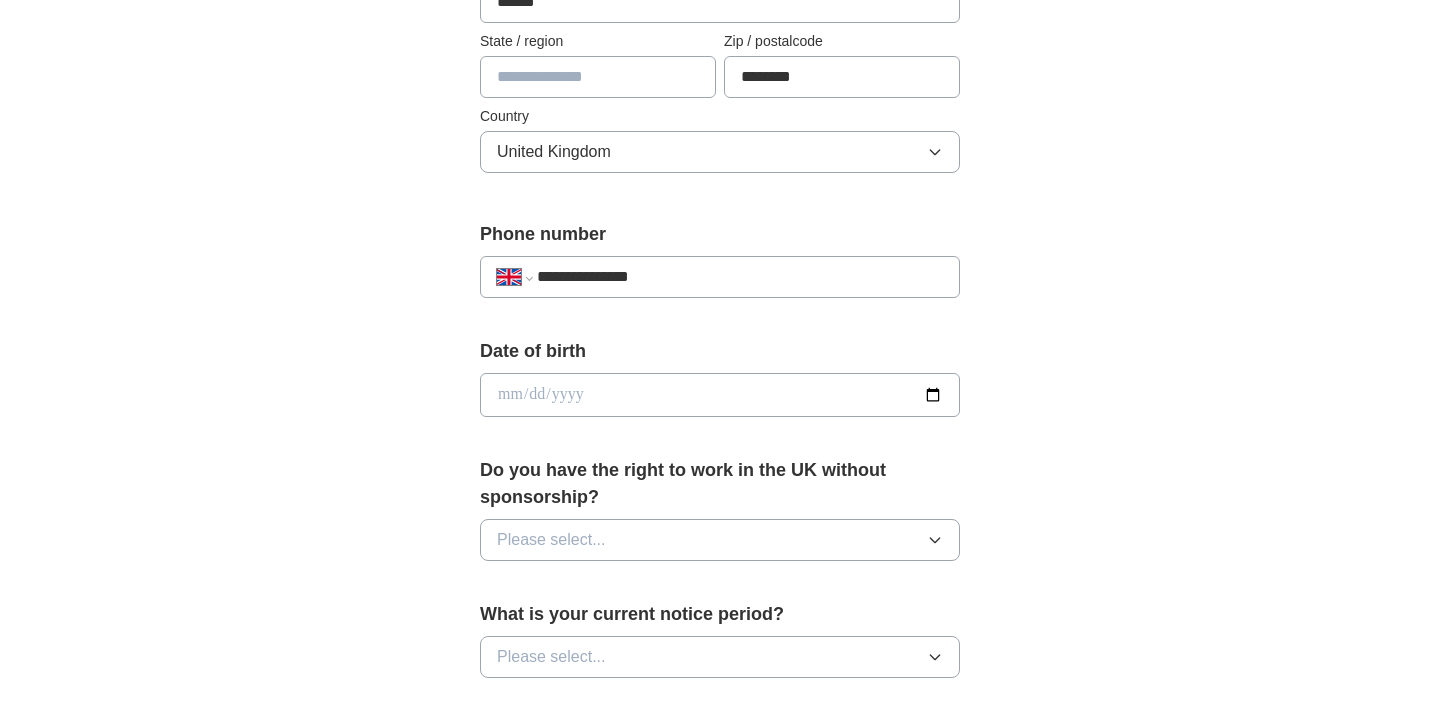 scroll, scrollTop: 591, scrollLeft: 0, axis: vertical 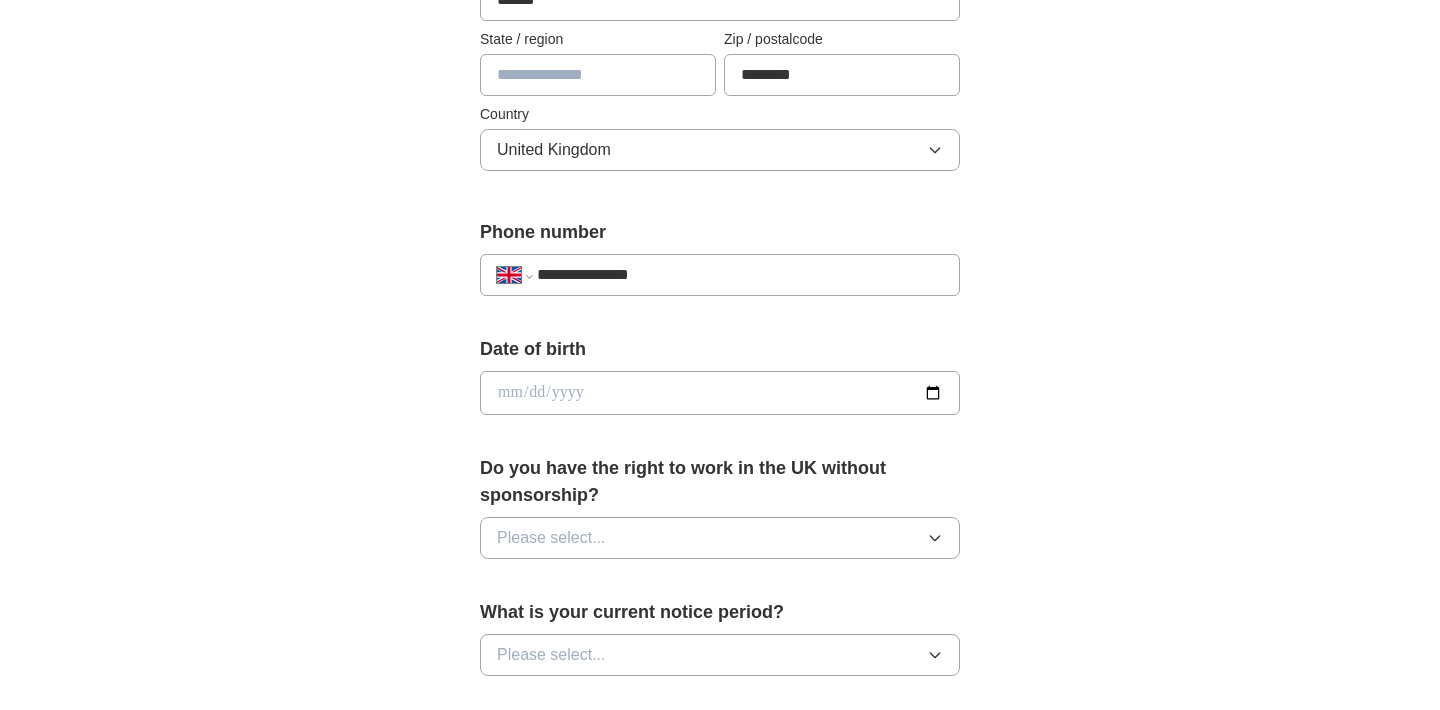 click at bounding box center (720, 393) 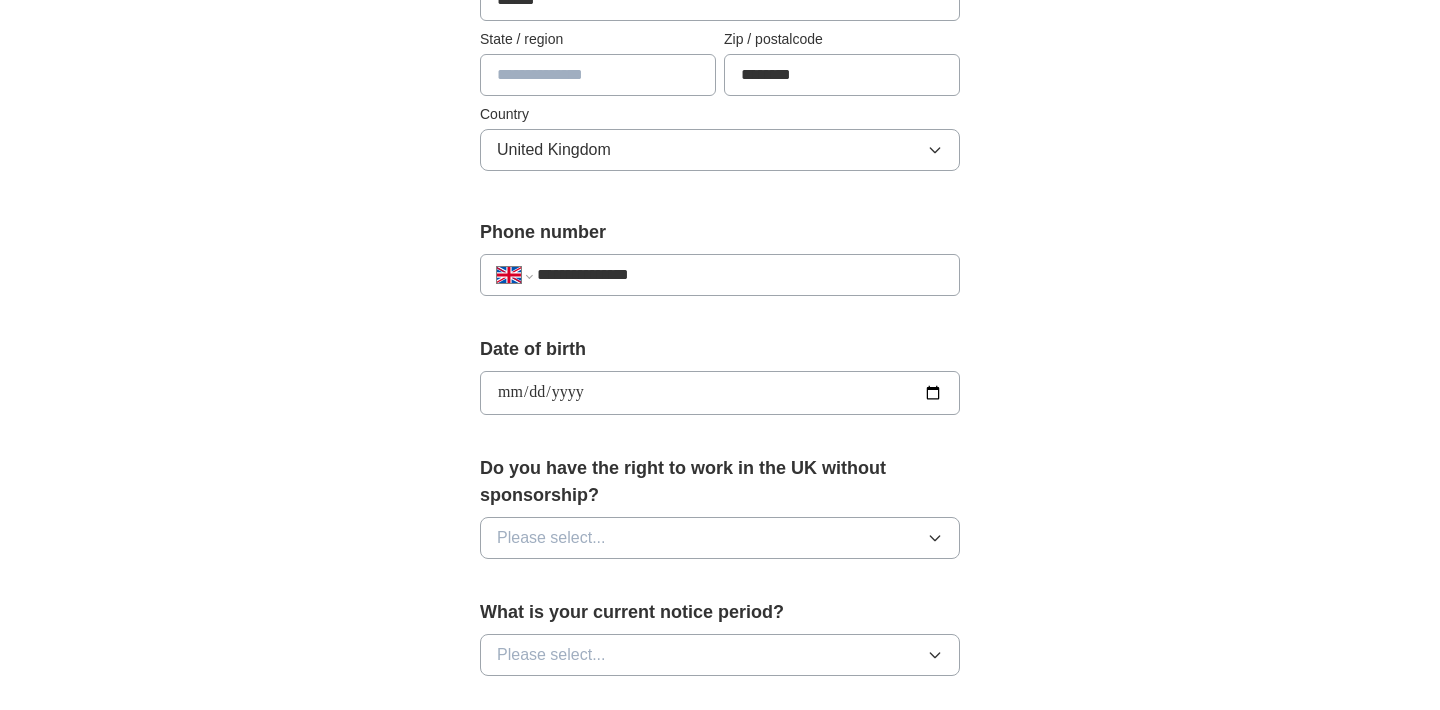type on "**********" 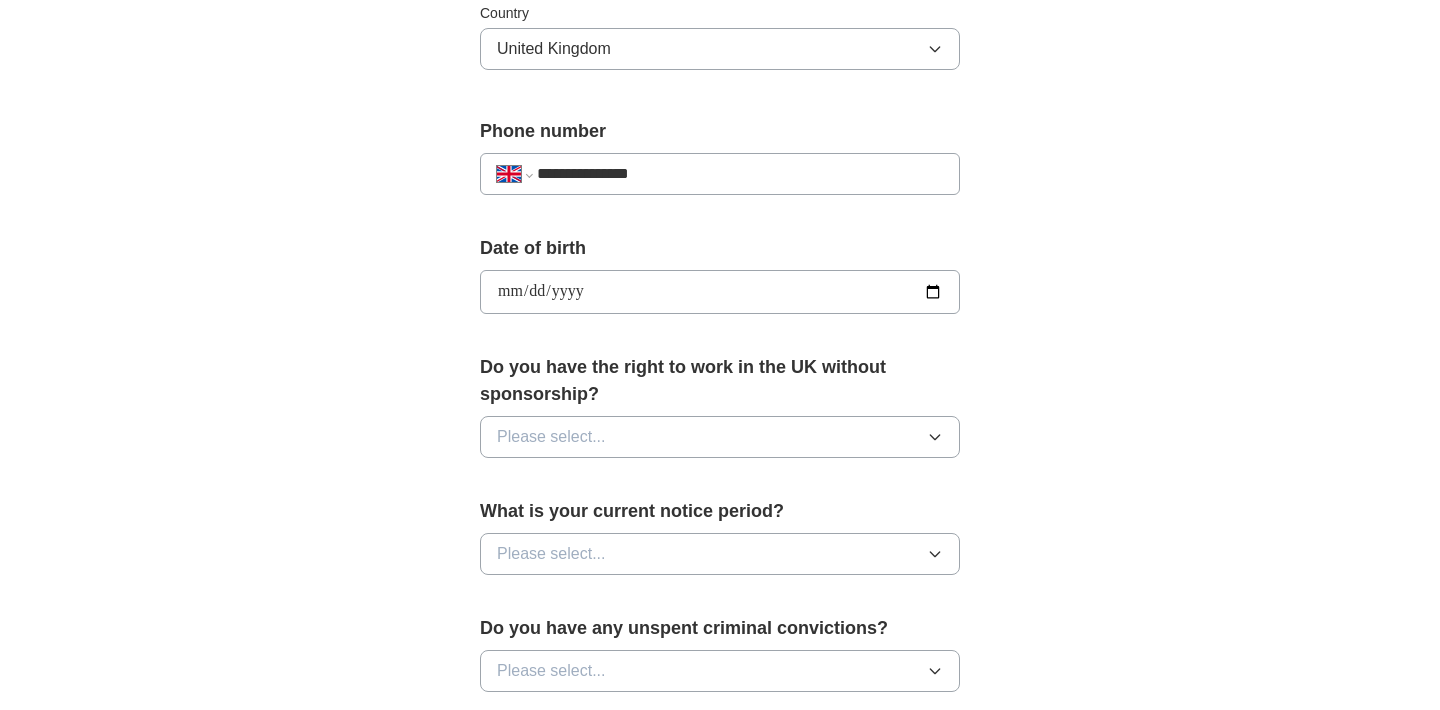 scroll, scrollTop: 792, scrollLeft: 0, axis: vertical 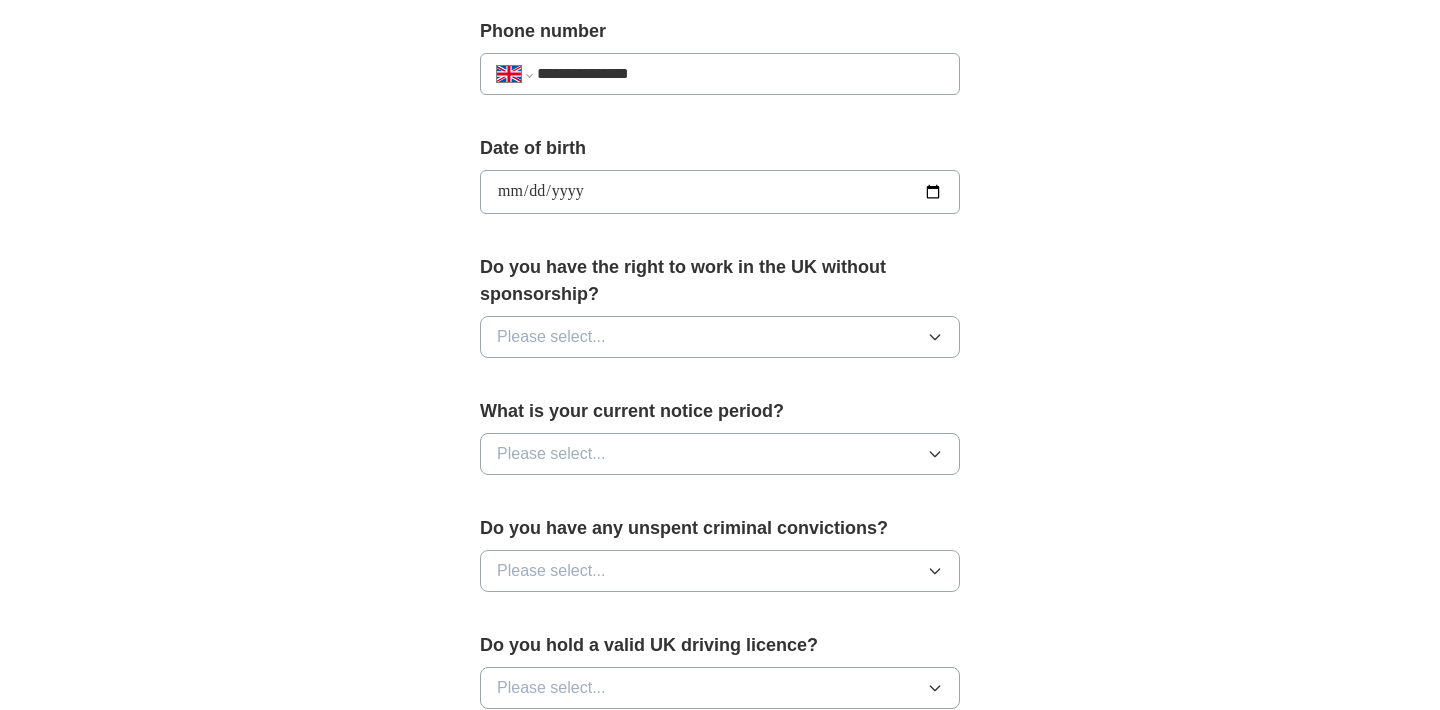 click on "Please select..." at bounding box center (720, 337) 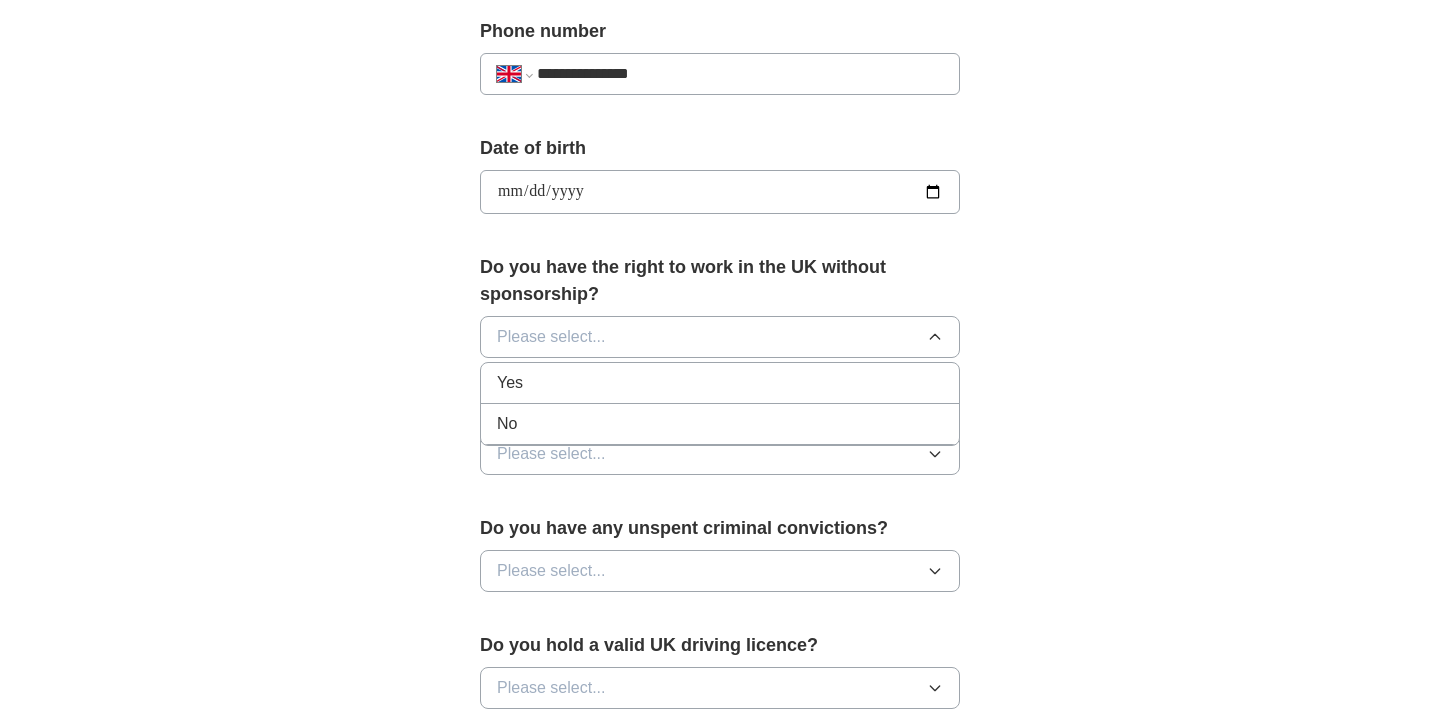click on "Yes" at bounding box center [720, 383] 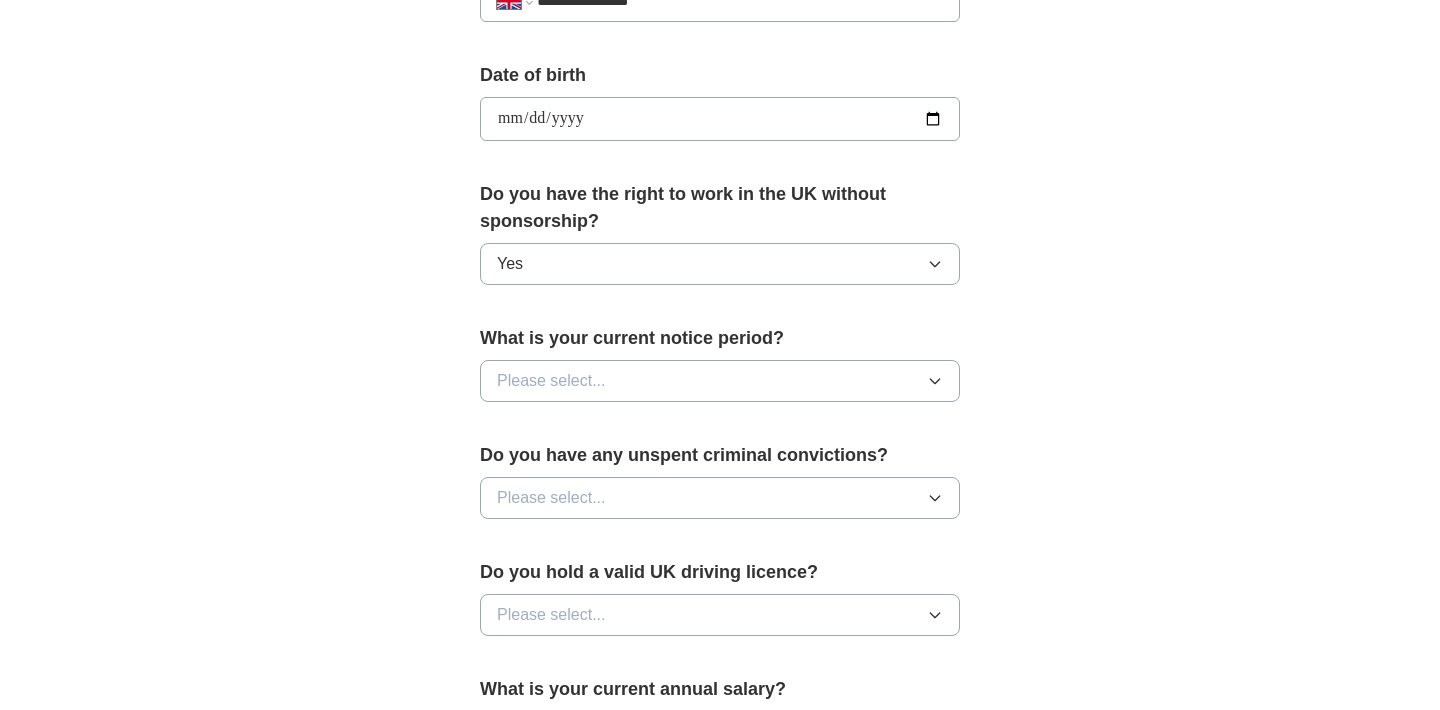 scroll, scrollTop: 876, scrollLeft: 0, axis: vertical 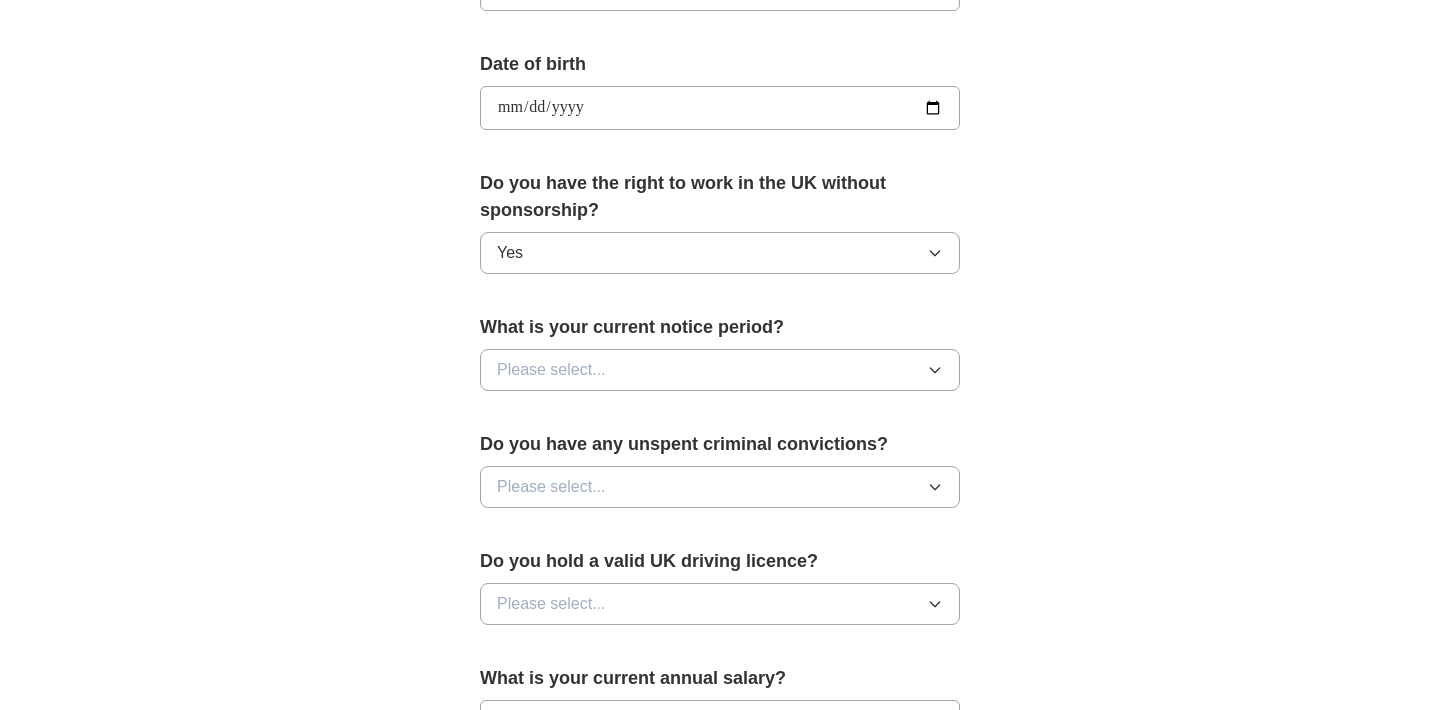 click on "Please select..." at bounding box center [720, 370] 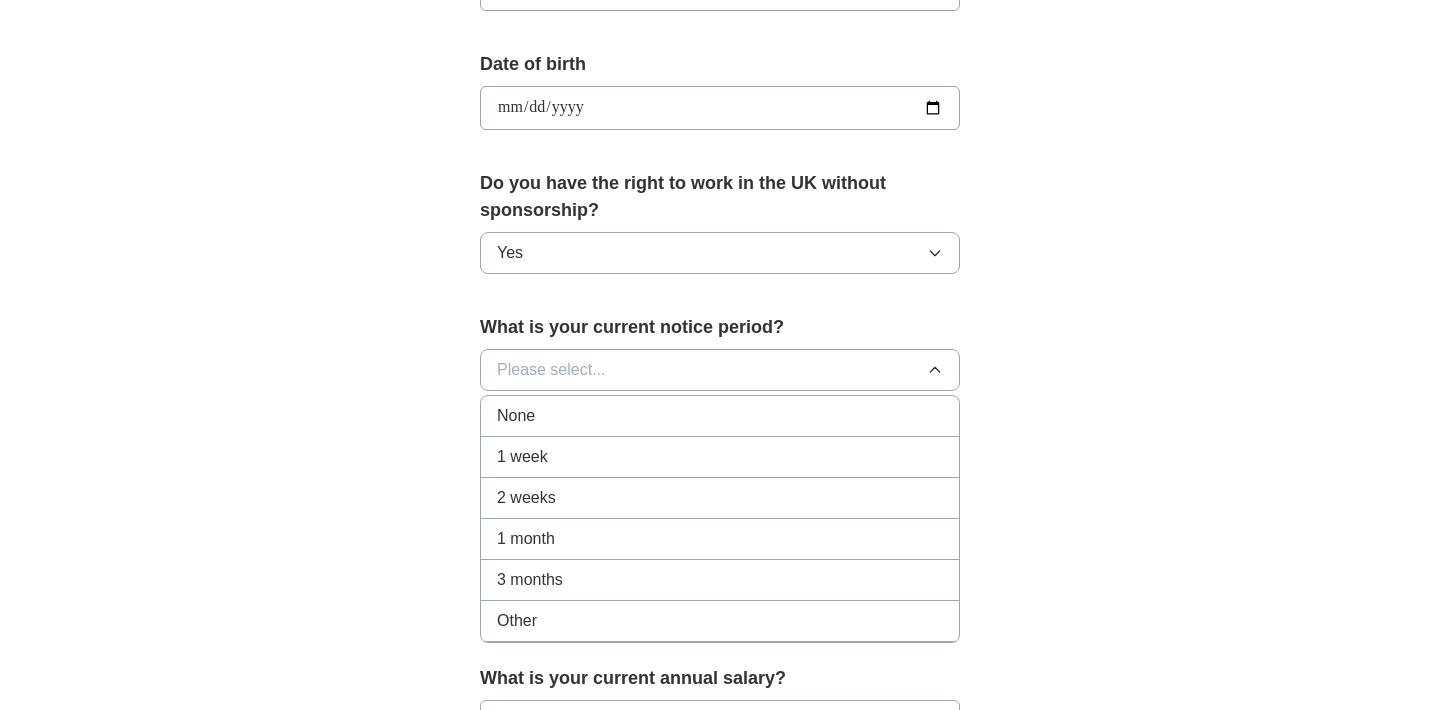 click on "None" at bounding box center [720, 416] 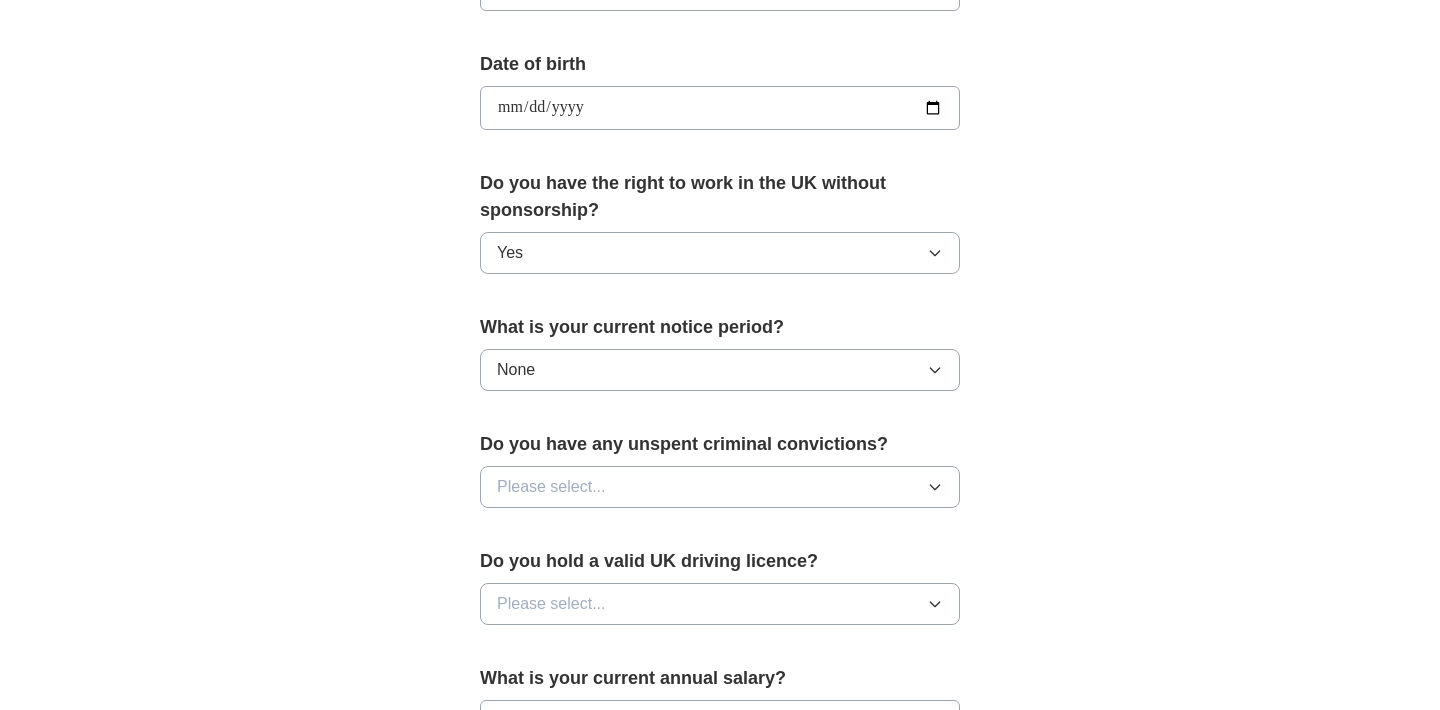 click on "**********" at bounding box center (720, 138) 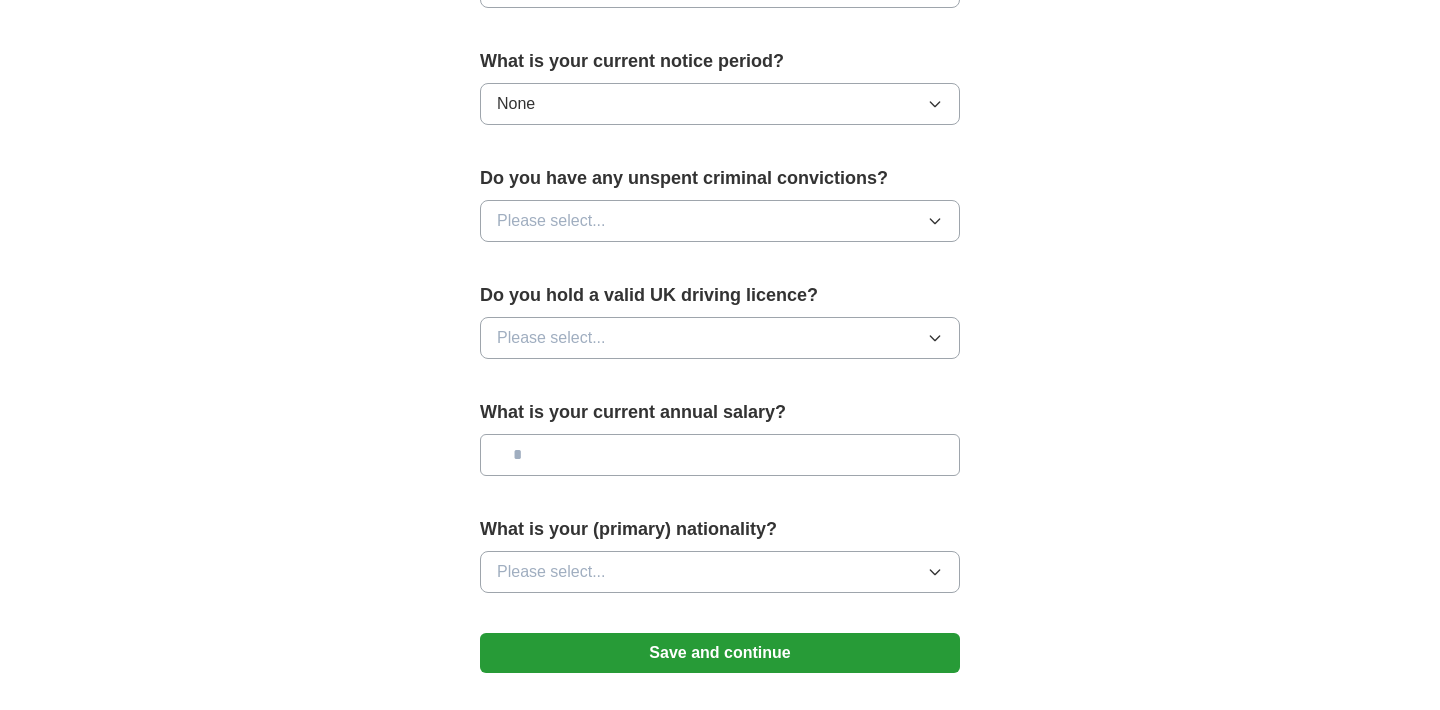 scroll, scrollTop: 1148, scrollLeft: 0, axis: vertical 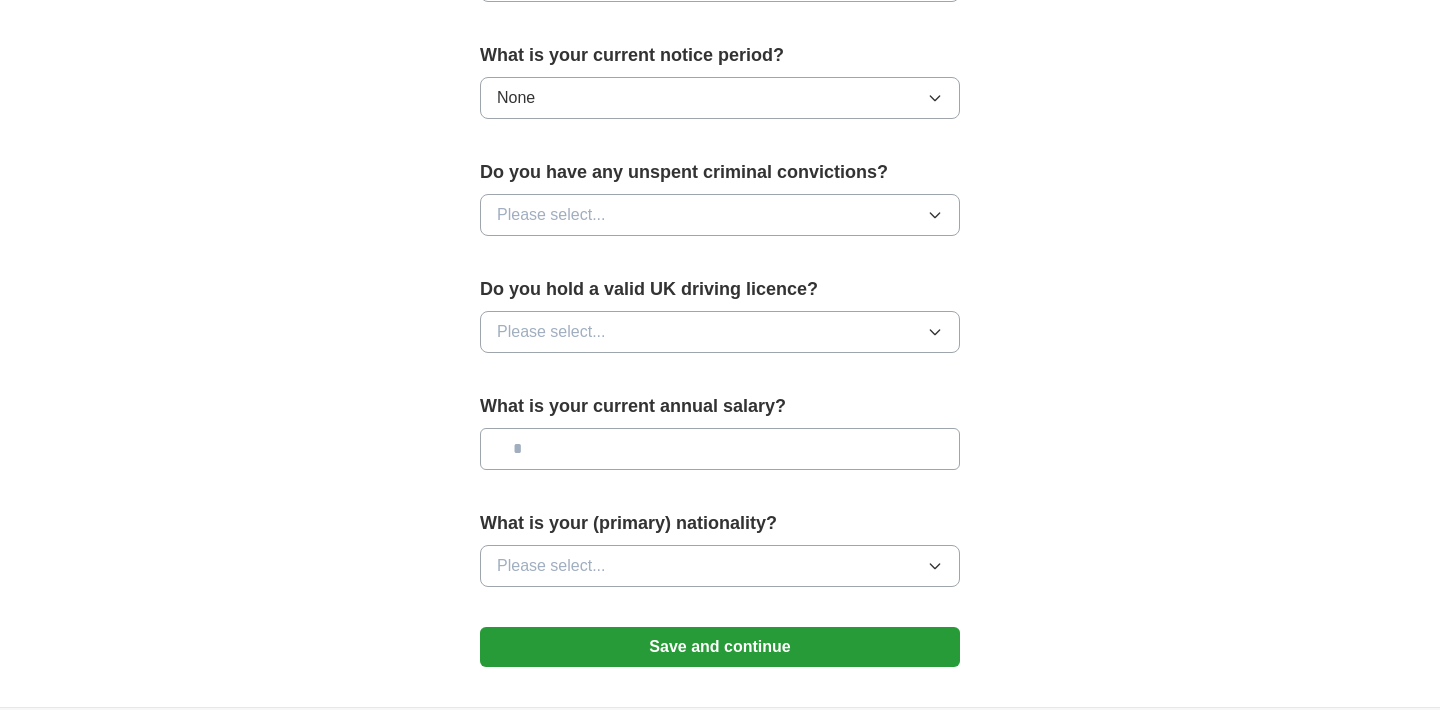 click on "Please select..." at bounding box center (720, 215) 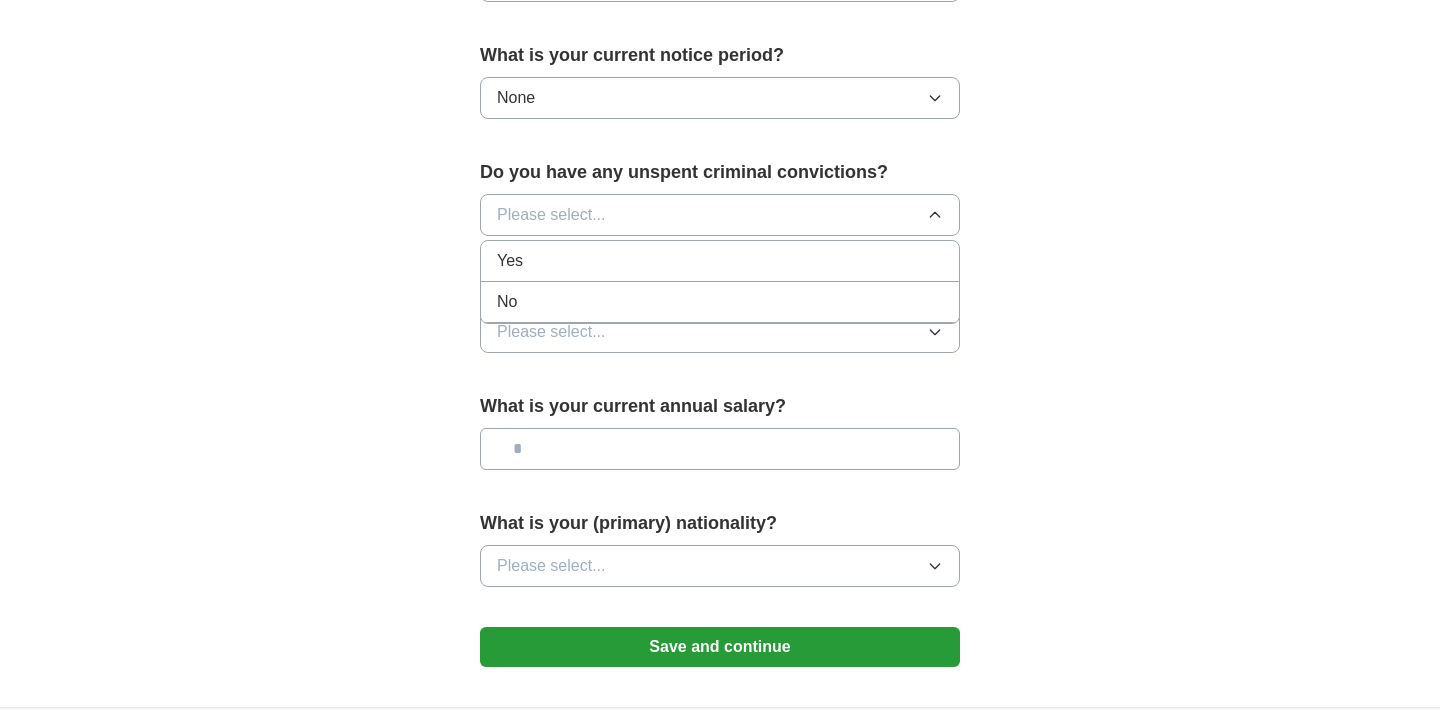click on "No" at bounding box center [720, 302] 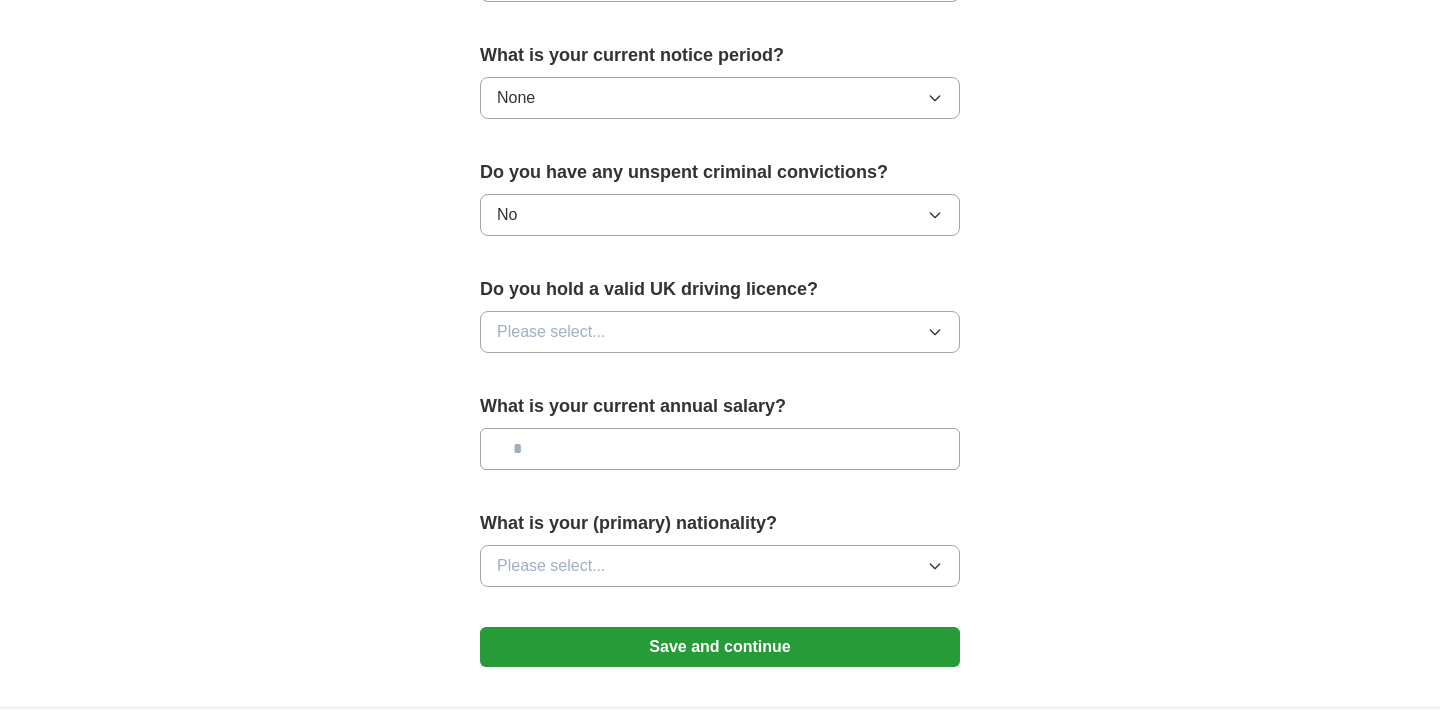 click on "Please select..." at bounding box center (551, 332) 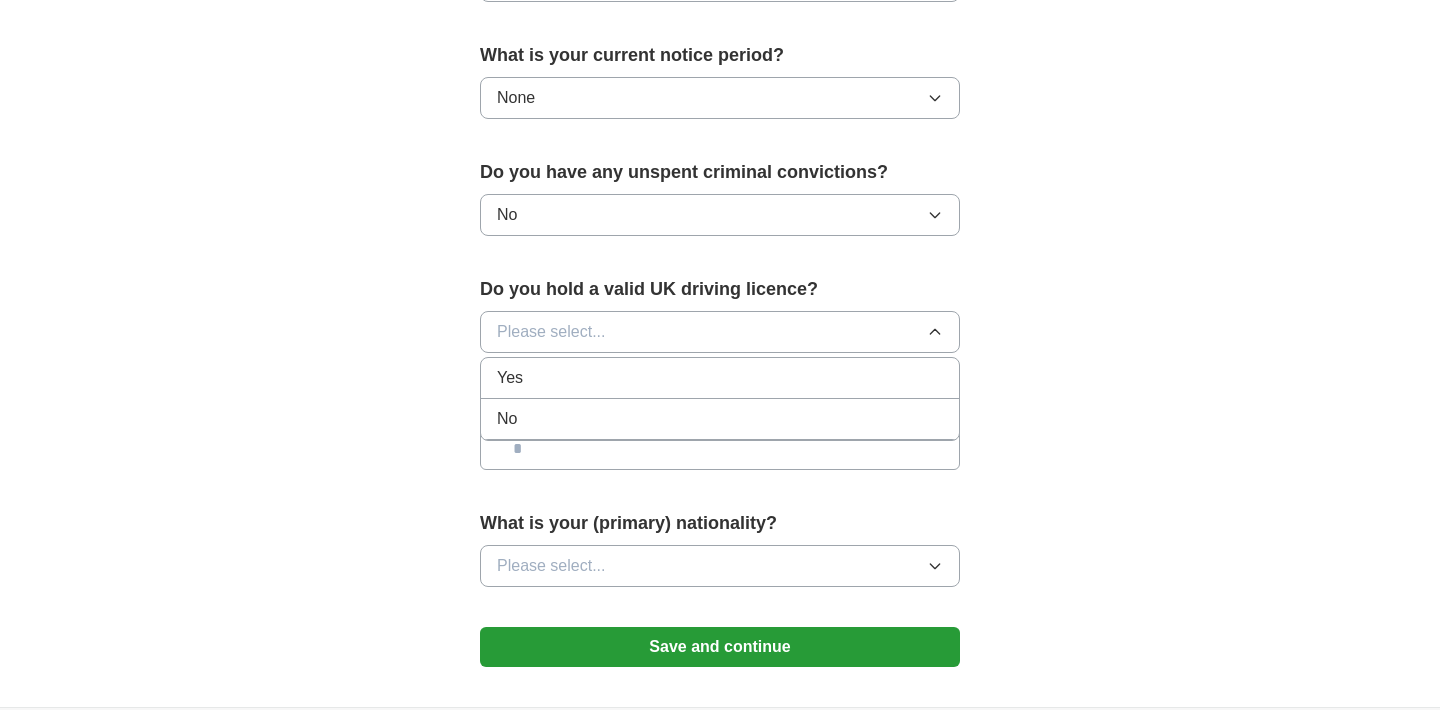 click on "Yes" at bounding box center [720, 378] 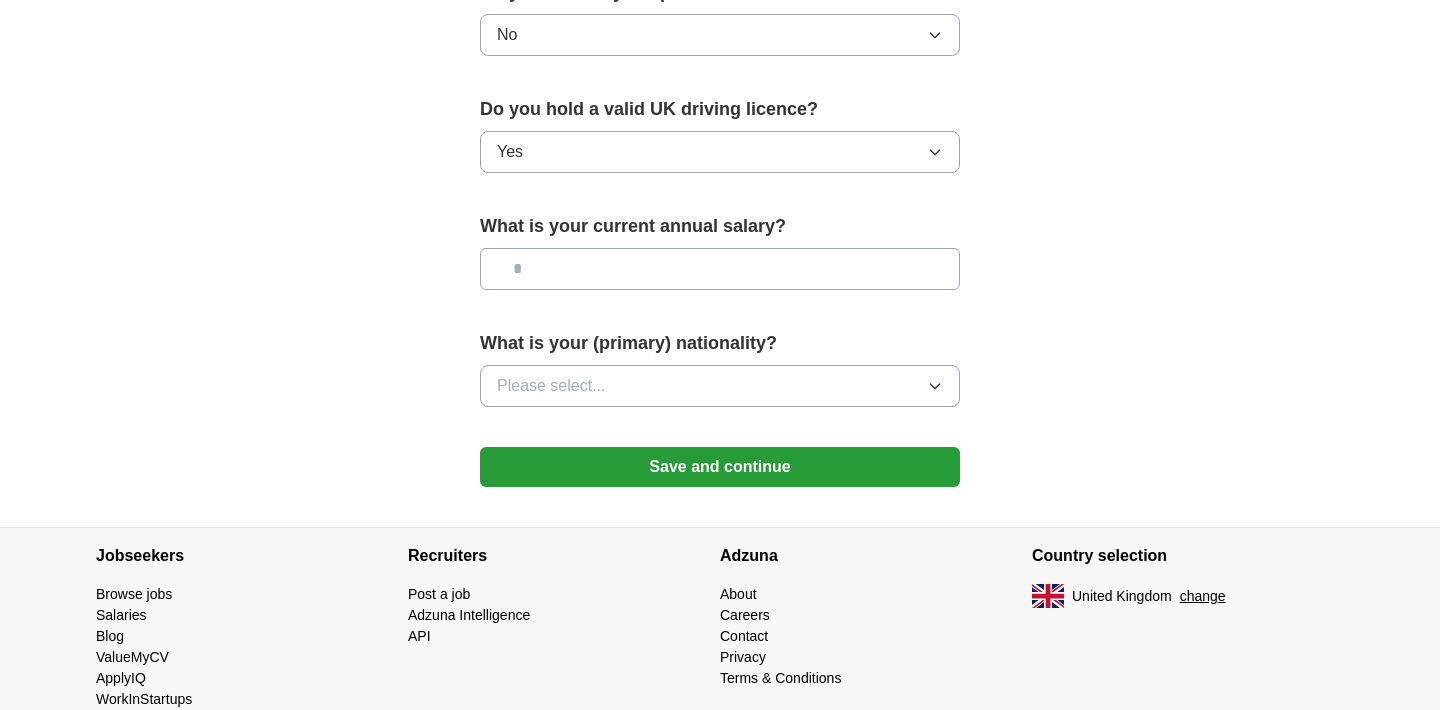 scroll, scrollTop: 1338, scrollLeft: 0, axis: vertical 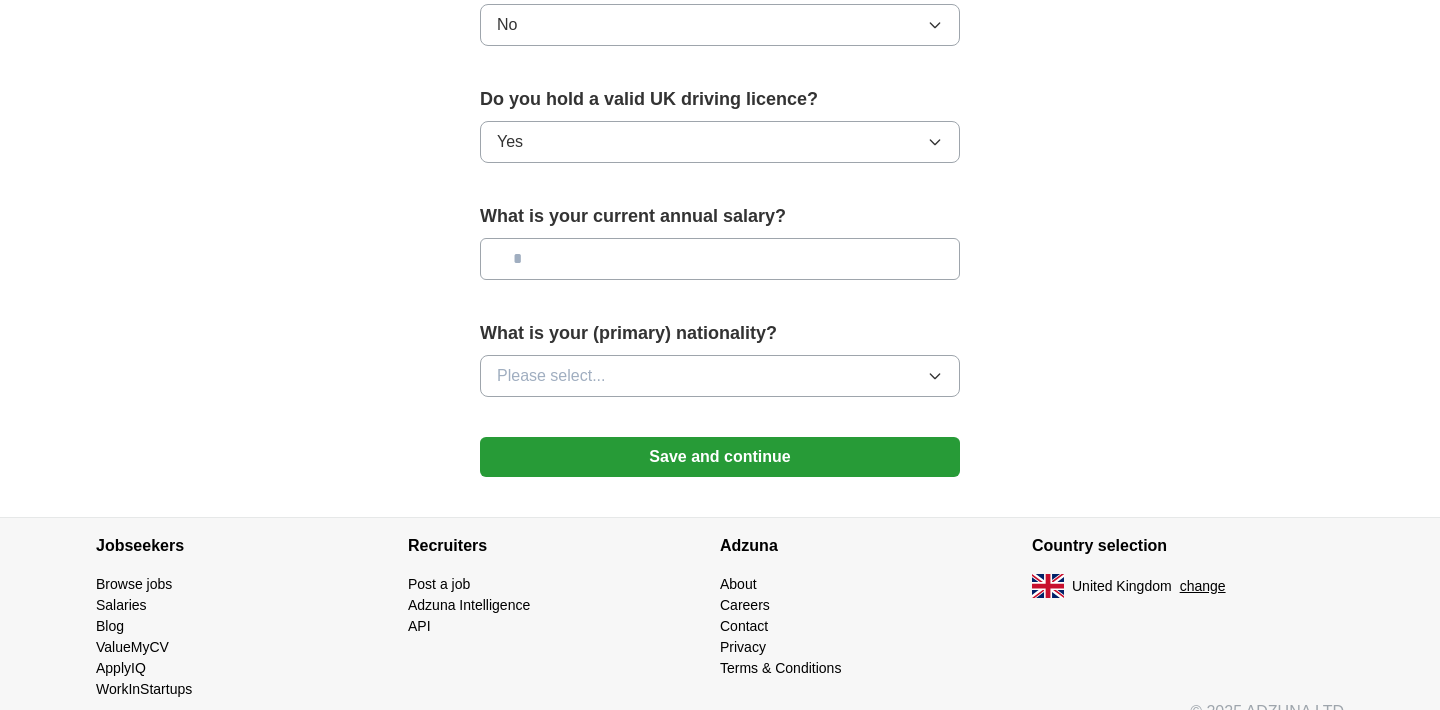 click at bounding box center (720, 259) 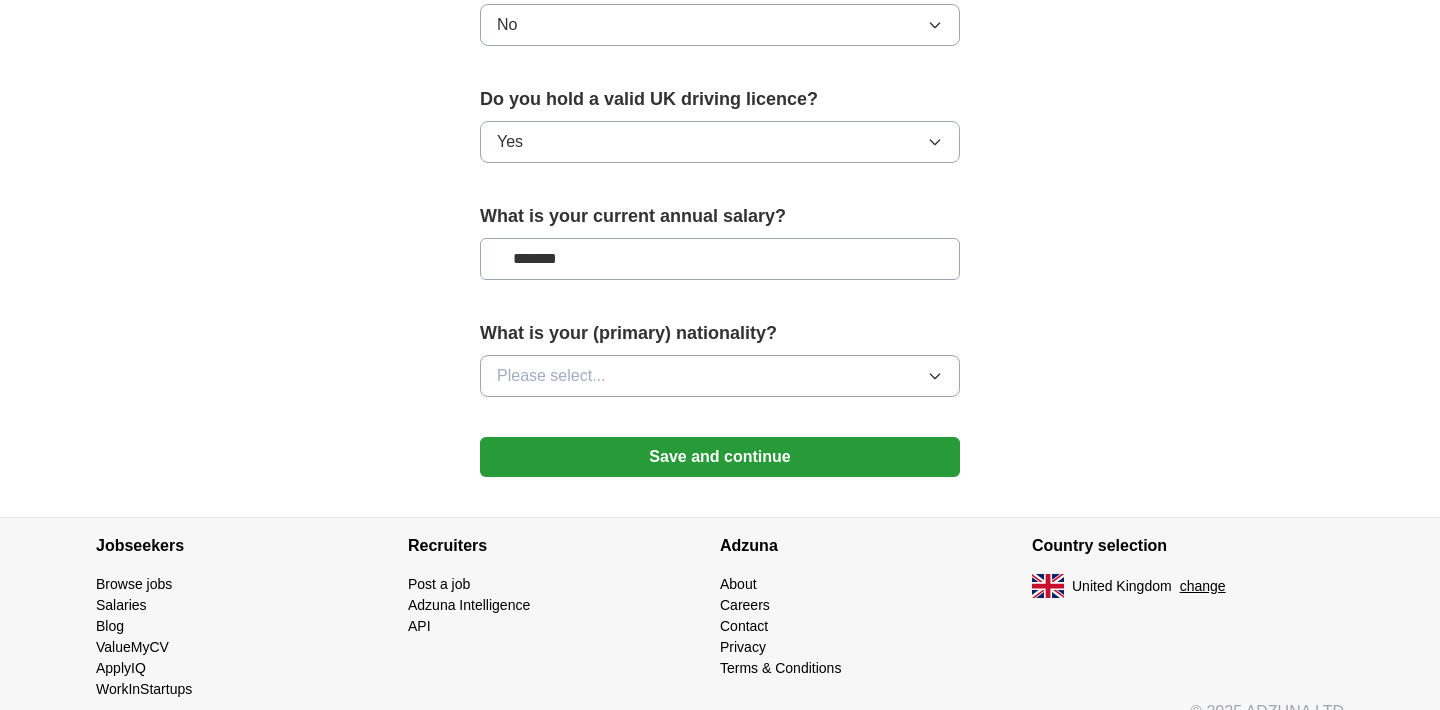 type on "*******" 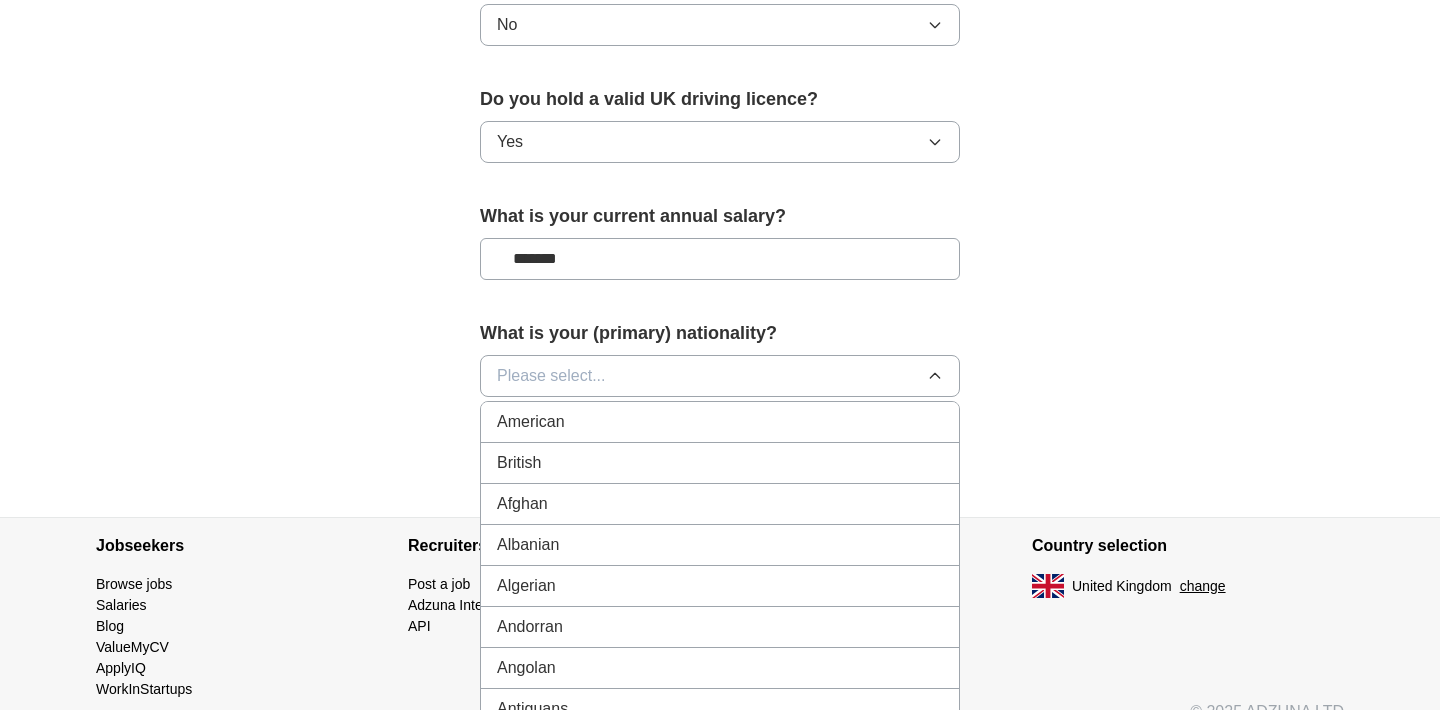 type 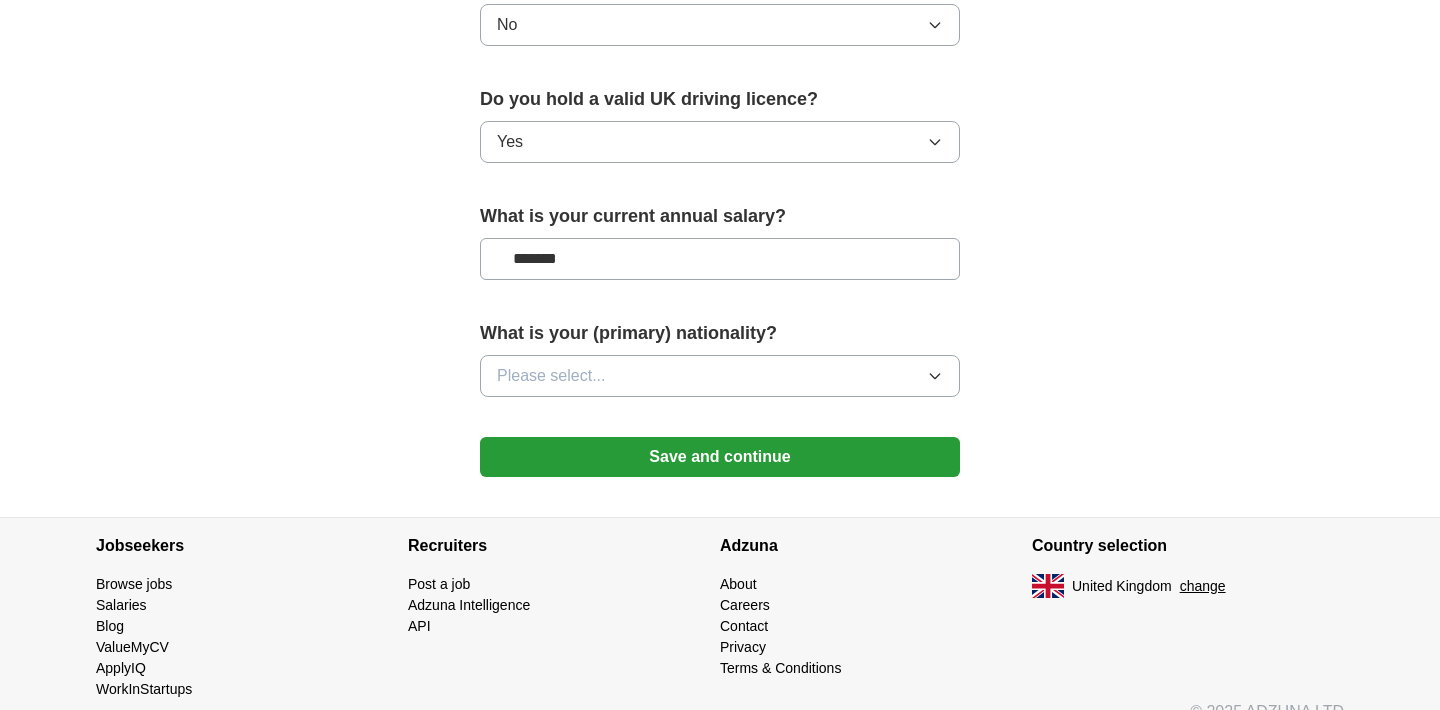 click on "Please select..." at bounding box center (720, 376) 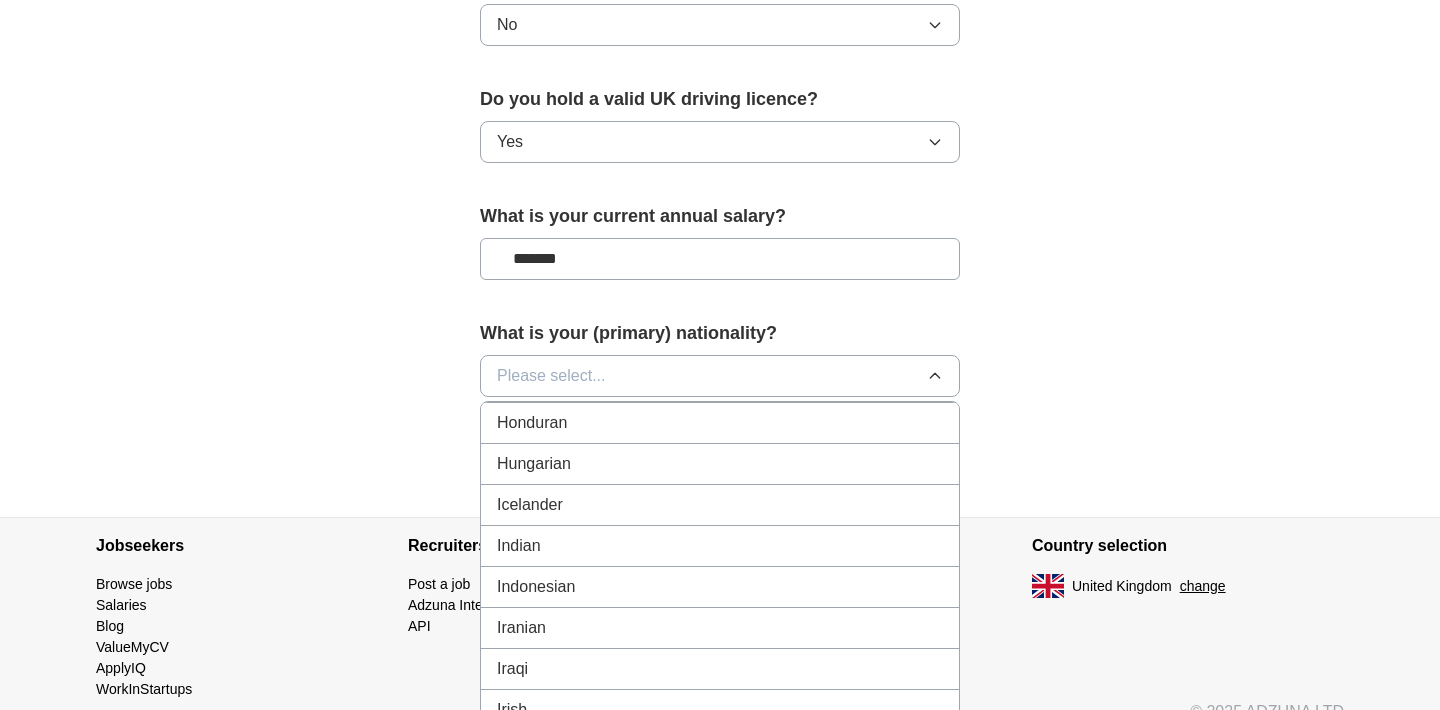 scroll, scrollTop: 3151, scrollLeft: 0, axis: vertical 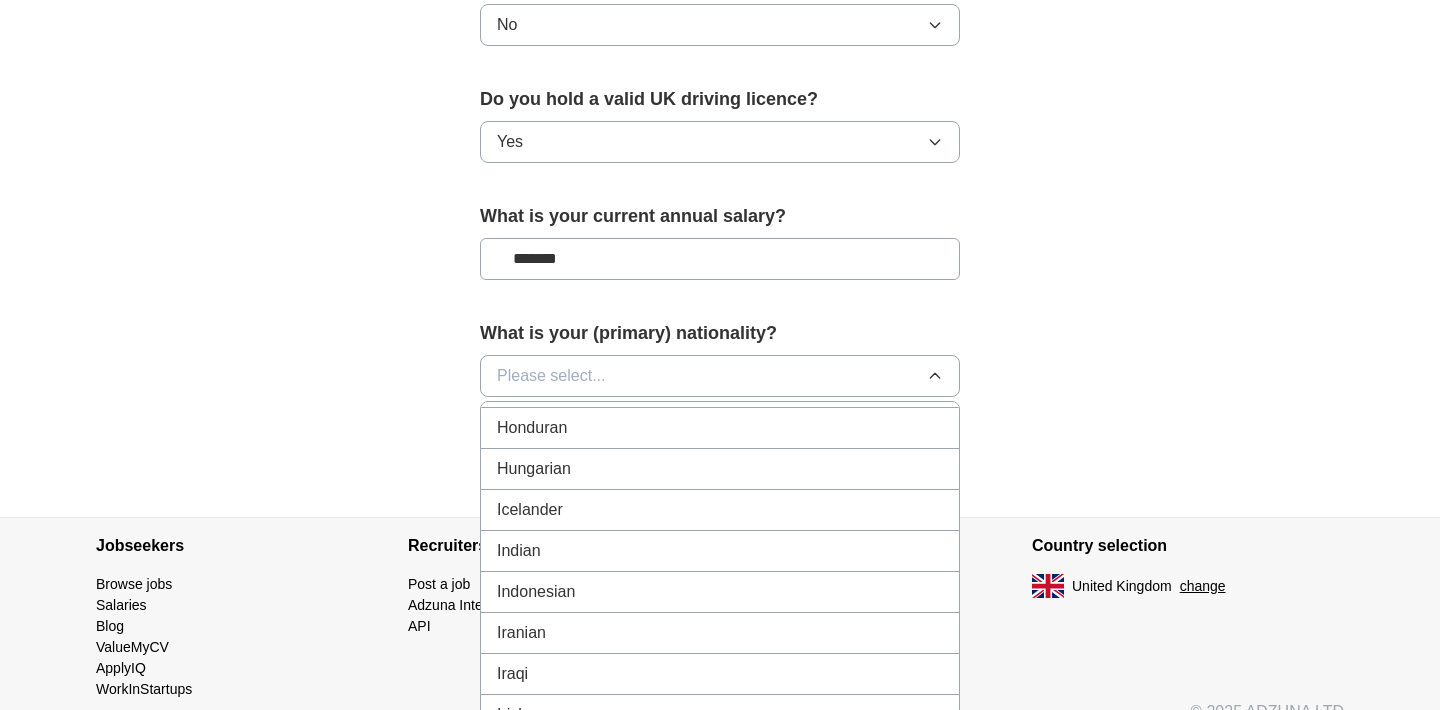 click on "Hungarian" at bounding box center [534, 469] 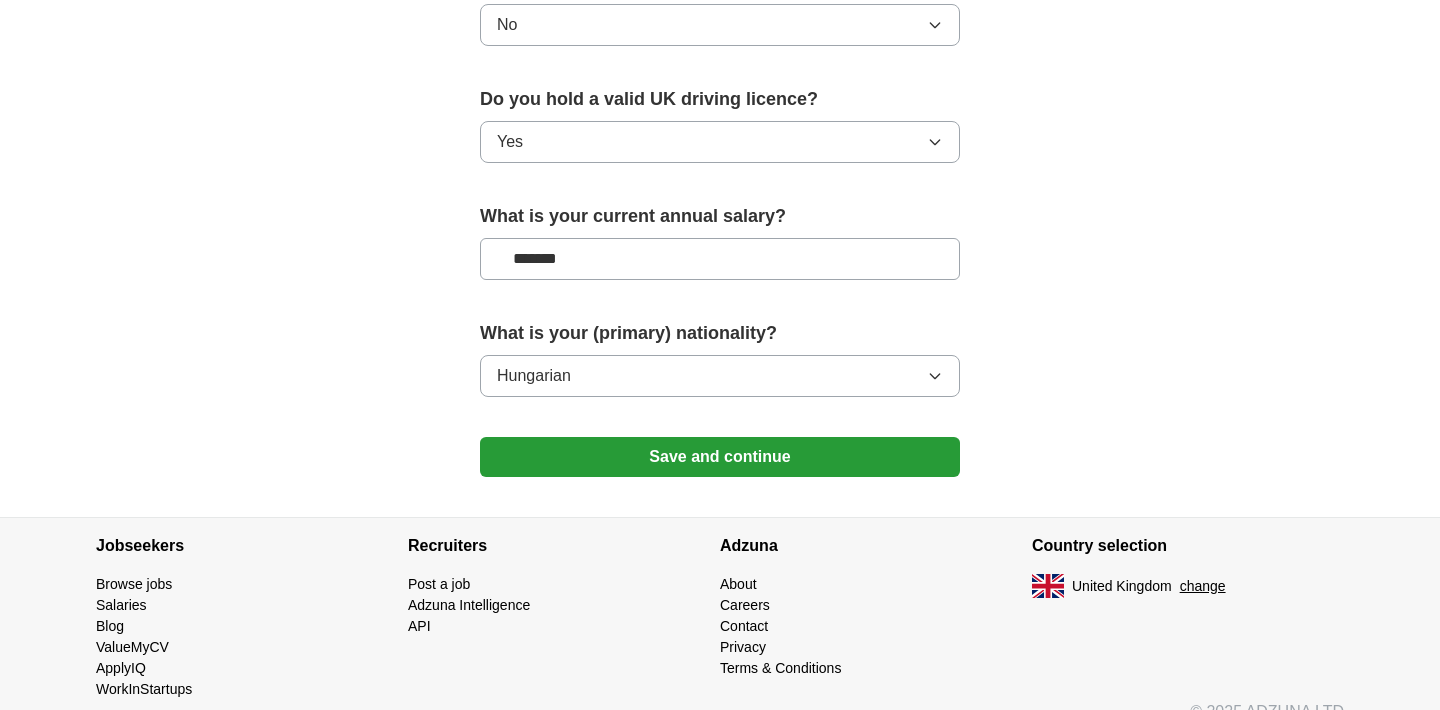 click on "Save and continue" at bounding box center [720, 457] 